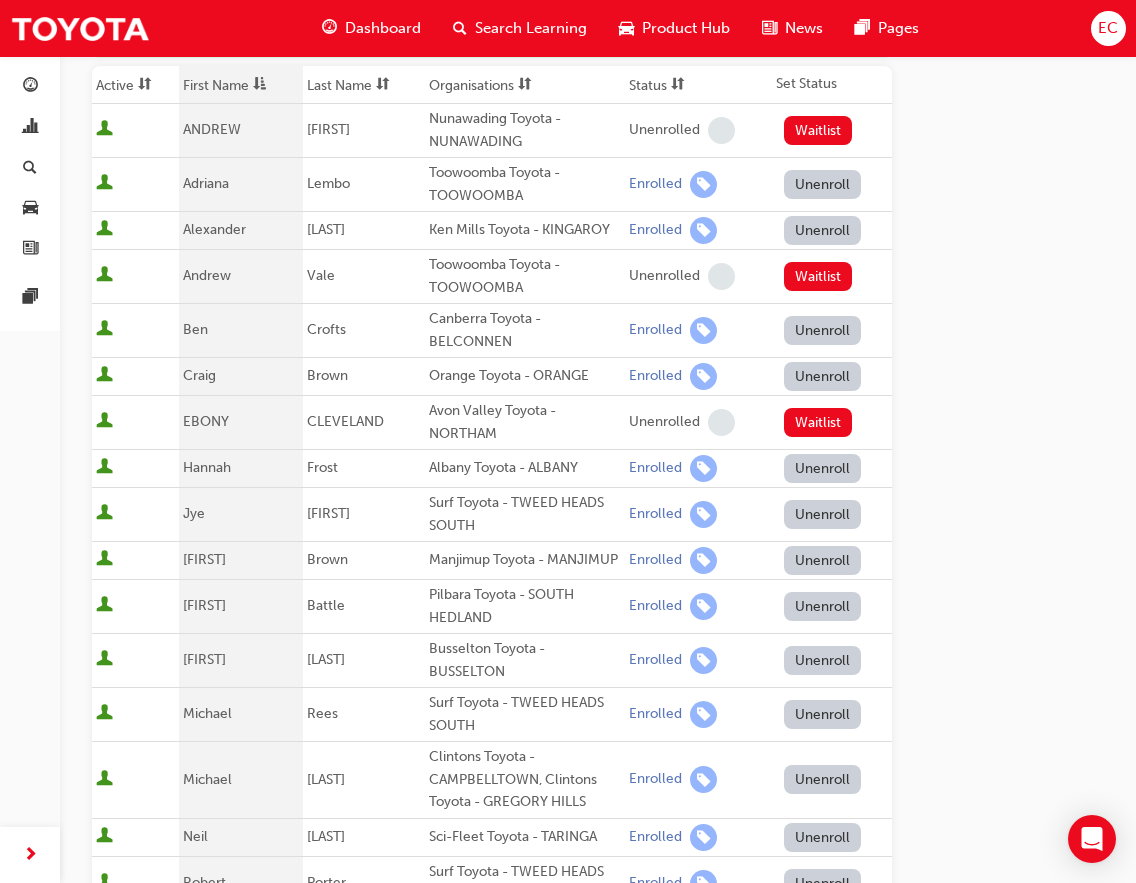 scroll, scrollTop: 222, scrollLeft: 0, axis: vertical 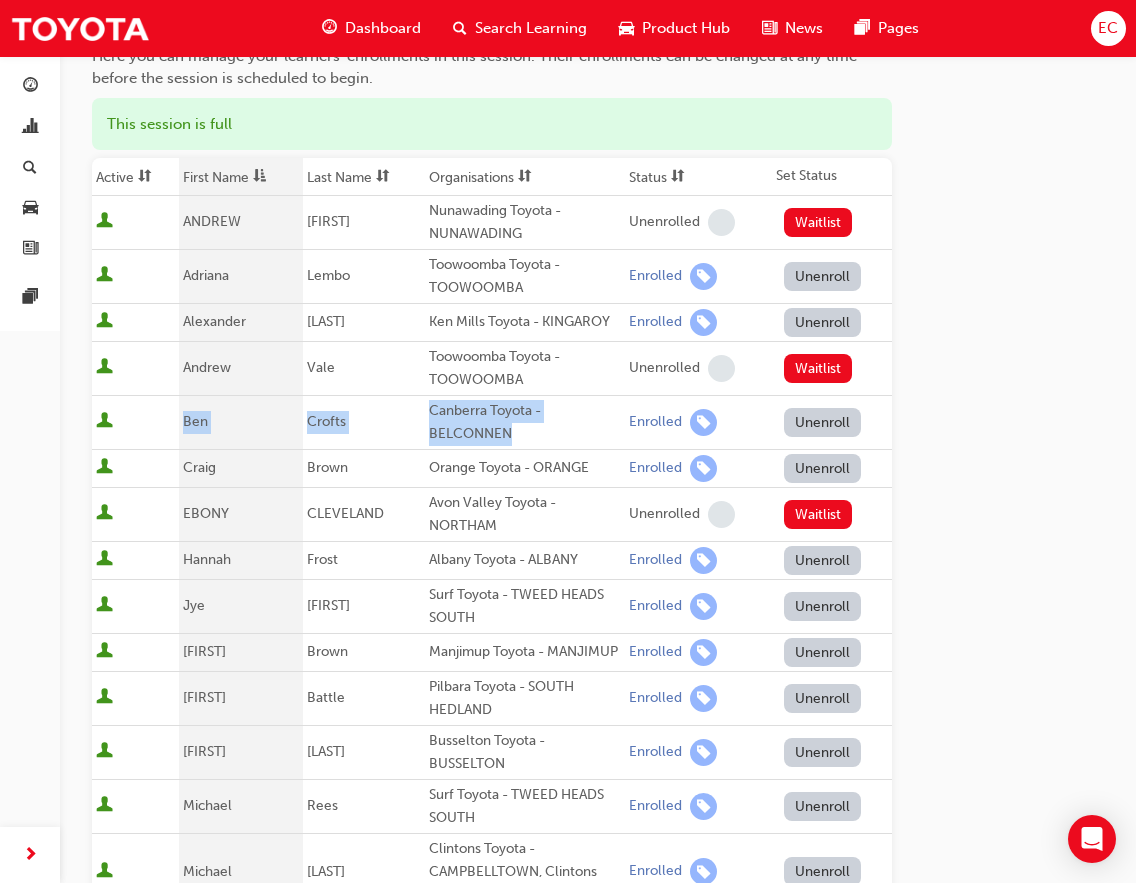 drag, startPoint x: 527, startPoint y: 433, endPoint x: 185, endPoint y: 433, distance: 342 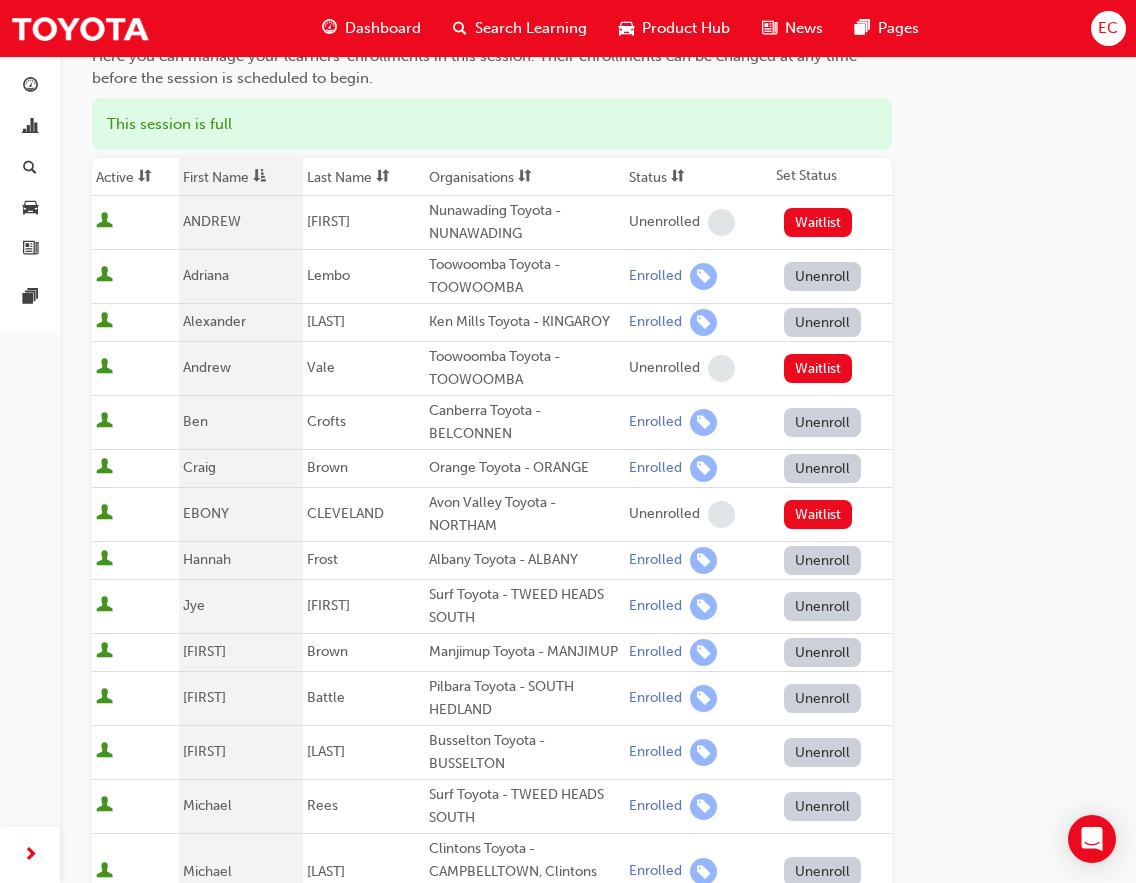 click on "Ken Mills Toyota - KINGAROY" at bounding box center [525, 322] 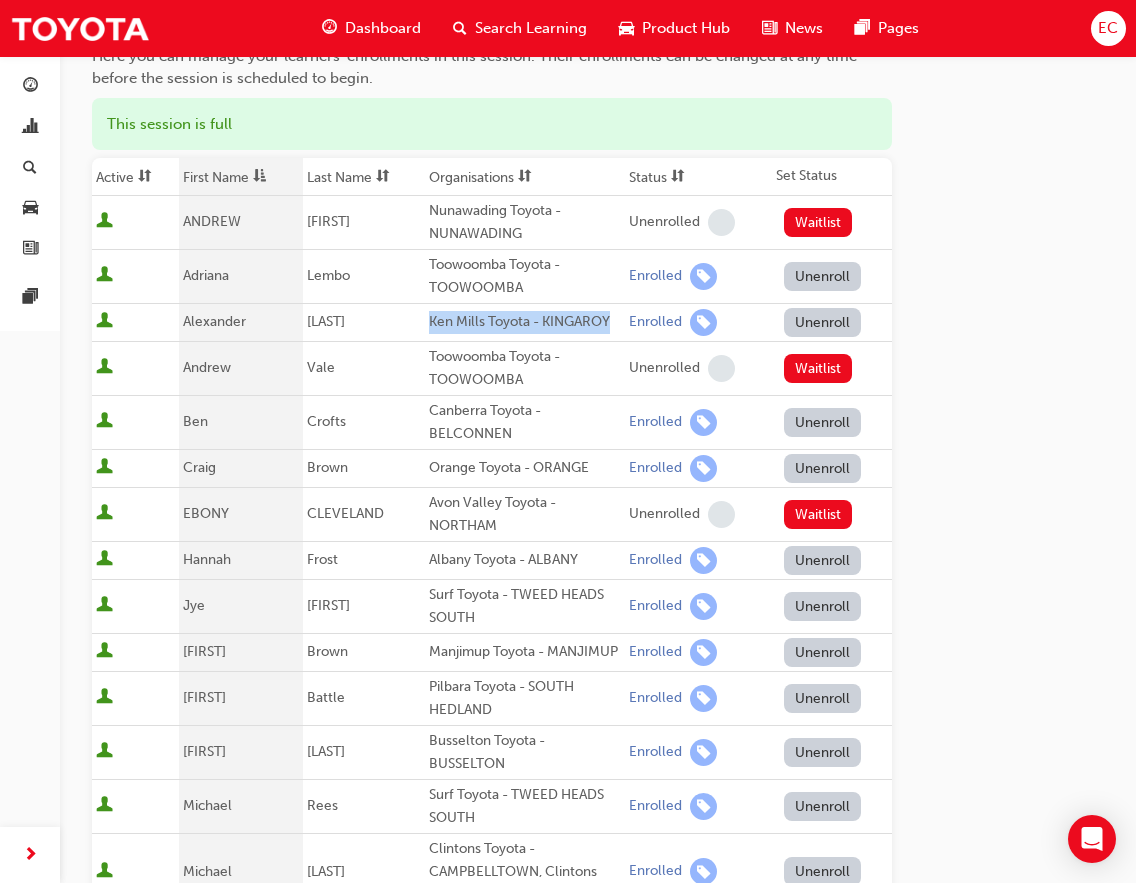 drag, startPoint x: 429, startPoint y: 320, endPoint x: 612, endPoint y: 324, distance: 183.04372 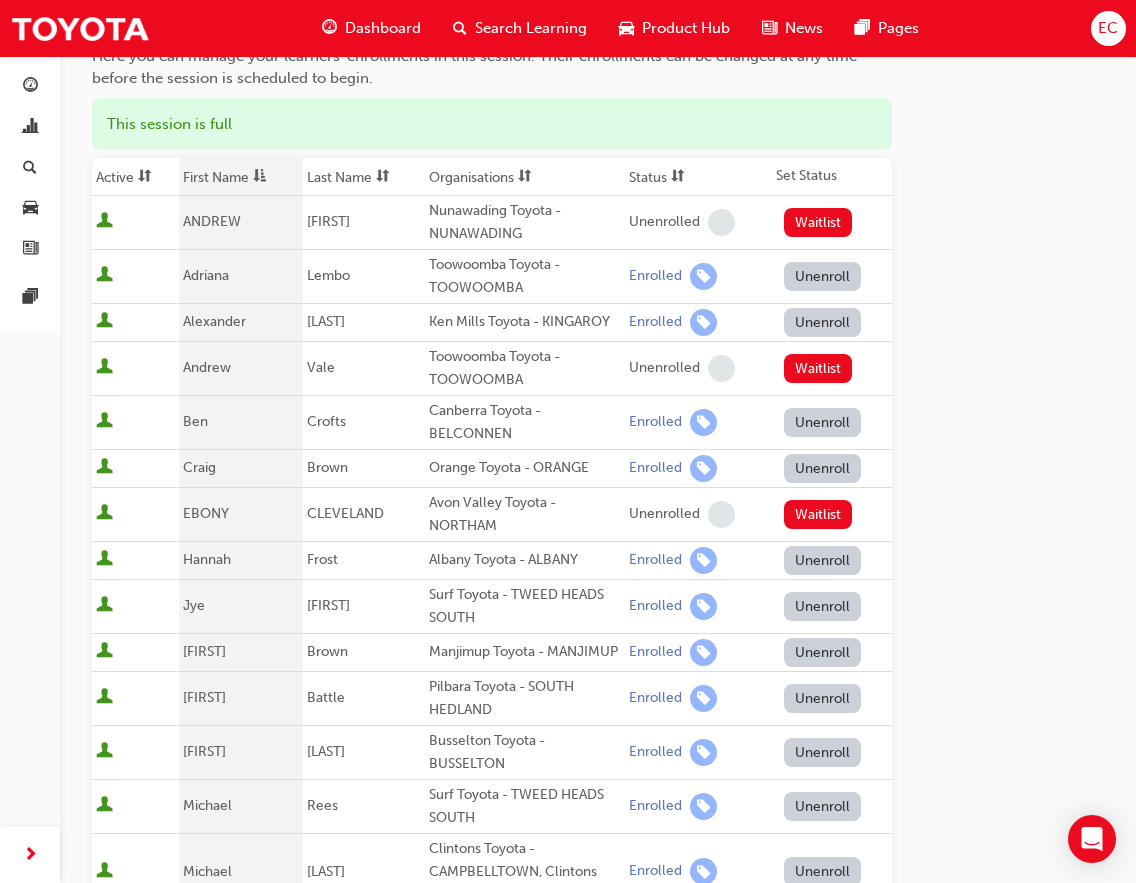 click on "Toowoomba Toyota - TOOWOOMBA" at bounding box center (525, 276) 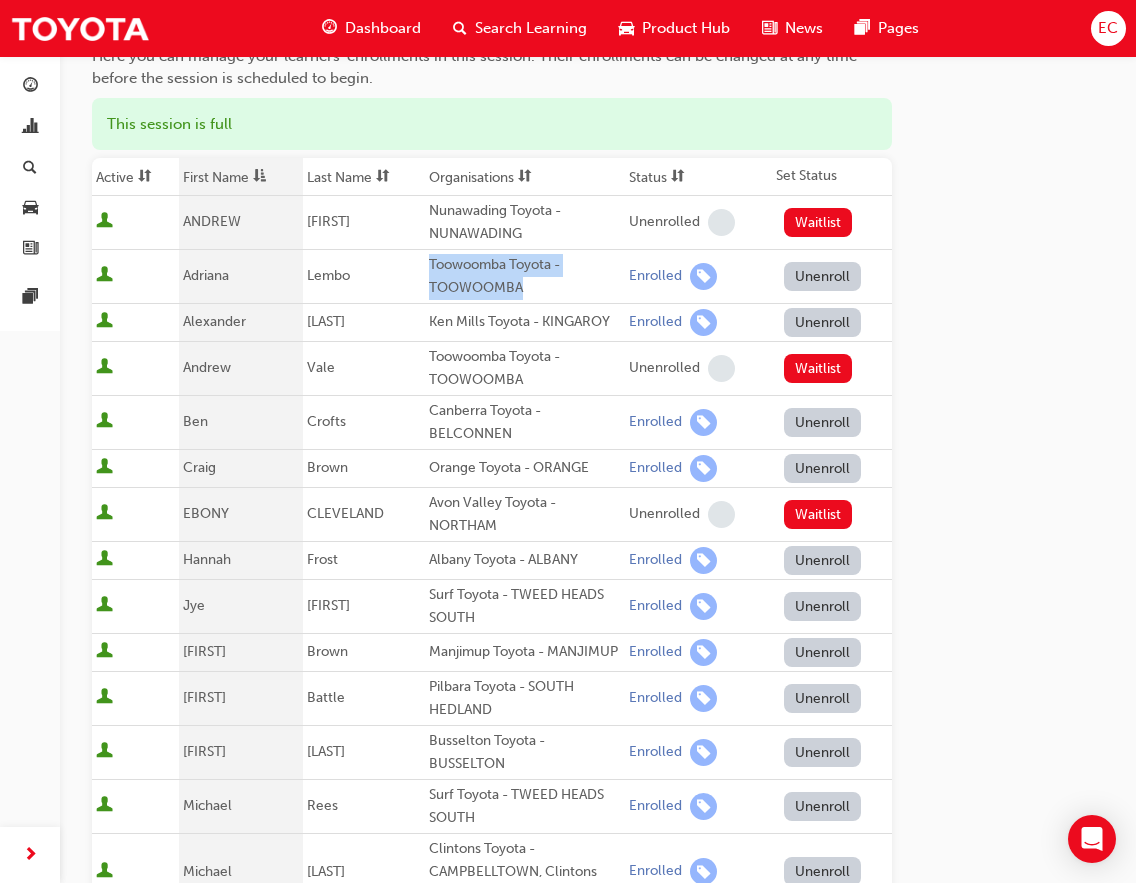 drag, startPoint x: 521, startPoint y: 284, endPoint x: 426, endPoint y: 266, distance: 96.69022 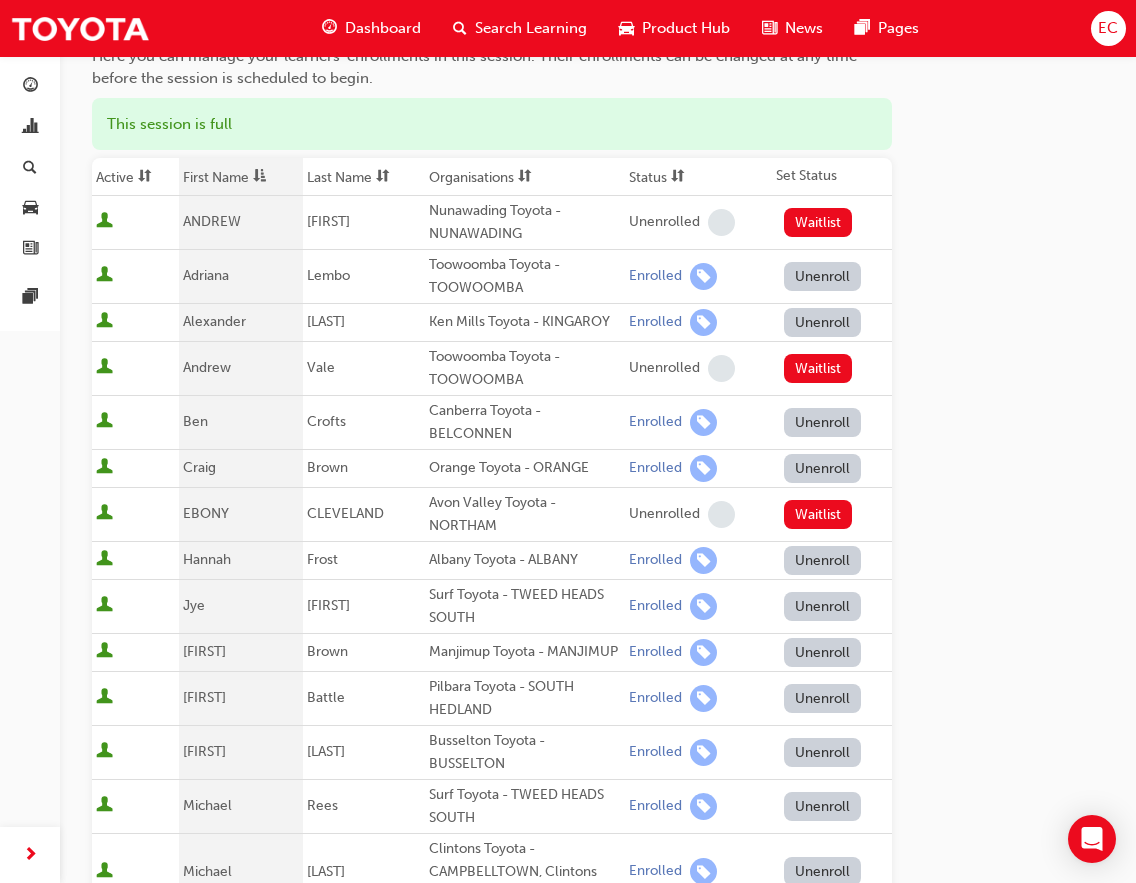 click on "Go to session detail page Manage enrollment for Leading Reignite Part 2 - Virtual Classroom Start Date :  Thu 7 Aug 2025   2pm - 4:30pm   Cut Off Date :  Wed 6 Aug 2025, 5:00pm   Here you can manage your learners' enrollments in this session. Their enrollments can be changed at any time before the session is scheduled to begin. This session is full Active First Name Last Name Organisations Status Set Status [FIRST] [LAST] Nunawading Toyota - NUNAWADING Unenrolled Waitlist [FIRST] [LAST] Toowoomba Toyota - TOOWOOMBA Enrolled Unenroll [FIRST] [LAST] Ken Mills Toyota - KINGAROY Enrolled Unenroll [FIRST] [LAST] Toowoomba Toyota - TOOWOOMBA Unenrolled Waitlist [FIRST] [LAST] Canberra Toyota - BELCONNEN Enrolled Unenroll [FIRST] [LAST] Orange Toyota - ORANGE Enrolled Unenroll [FIRST] [LAST] Avon Valley Toyota - NORTHAM Unenrolled Waitlist [FIRST] [LAST] Albany Toyota - ALBANY Enrolled Unenroll [FIRST] [LAST] Surf Toyota - TWEED HEADS SOUTH Enrolled Unenroll [FIRST] [LAST] Manjimup Toyota - MANJIMUP Enrolled Unenroll [FIRST] [LAST]" at bounding box center [598, 674] 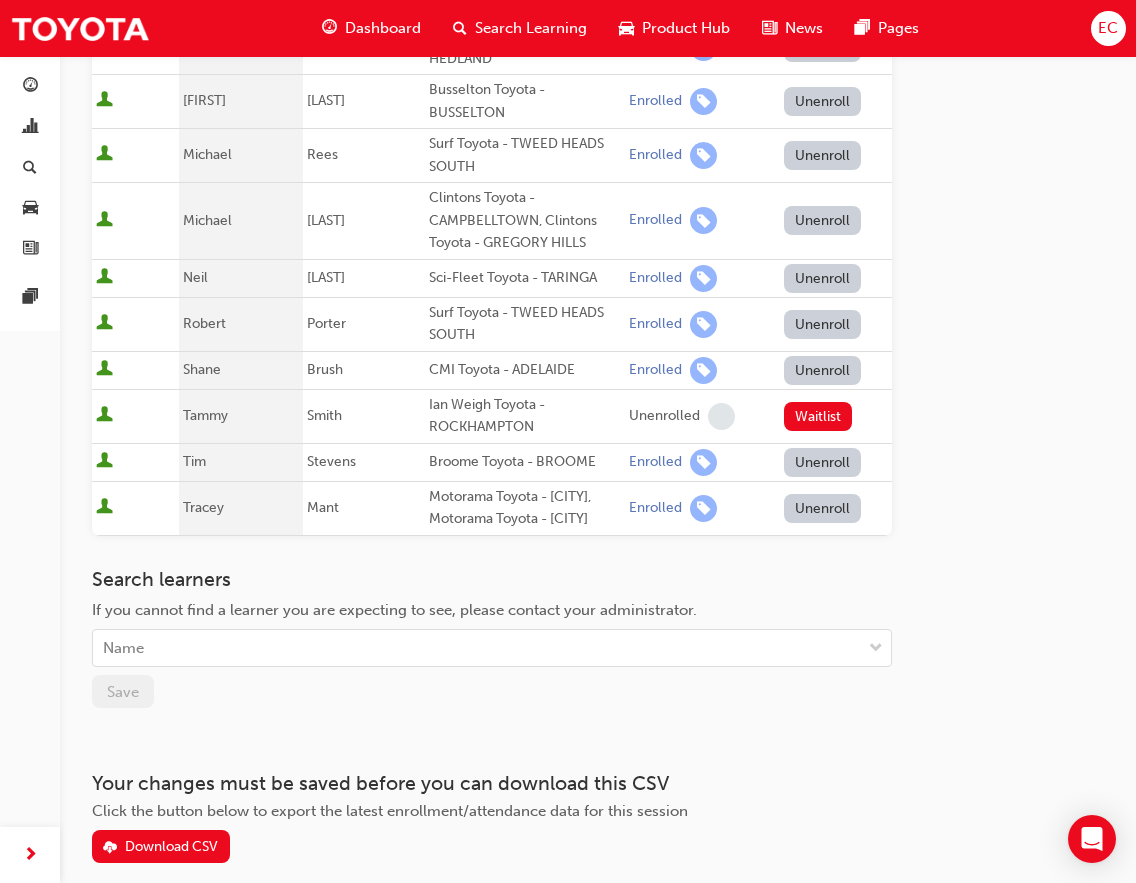 scroll, scrollTop: 881, scrollLeft: 0, axis: vertical 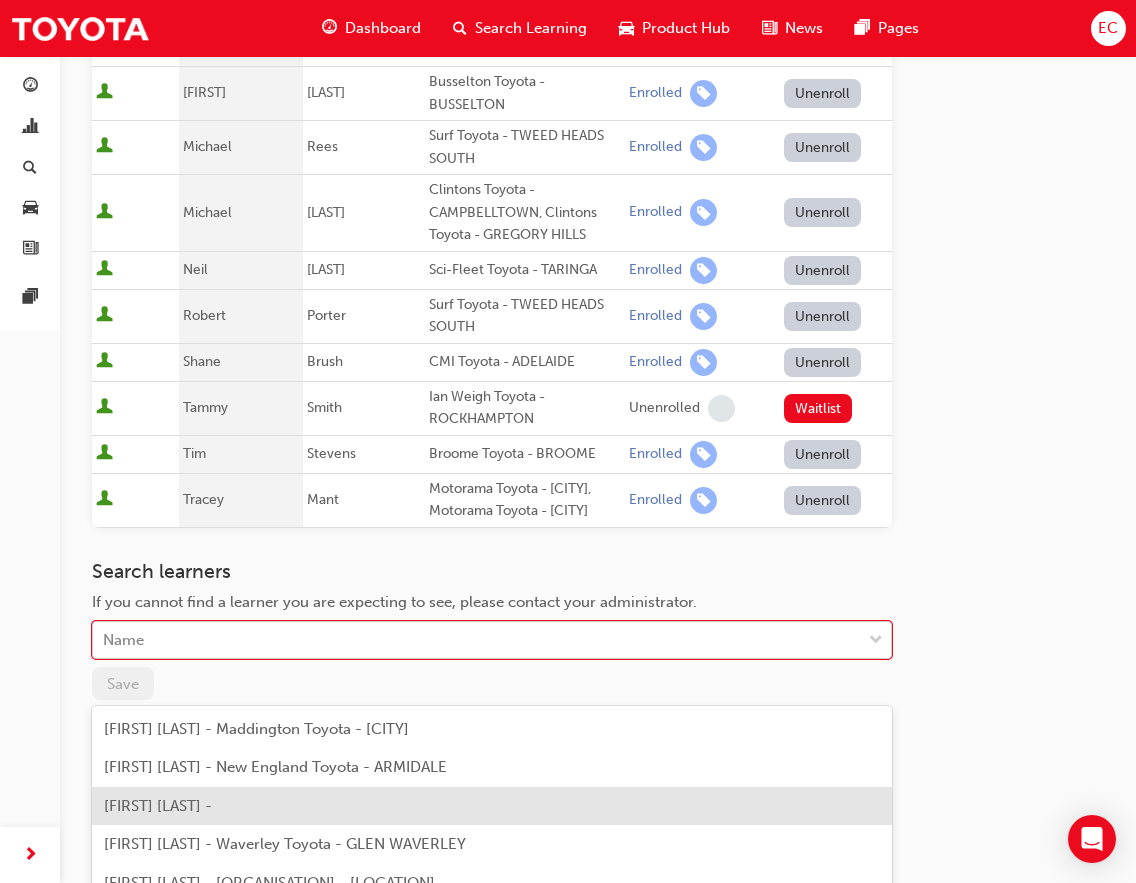 click on "Your version of Internet Explorer is outdated and not supported. Please upgrade to a  modern browser . Dashboard Search Learning Product Hub News Pages EC Dashboard Analytics Search Learning Product Hub News Pages Pages Go to session detail page Manage enrollment for Leading Reignite Part 2 - Virtual Classroom Start Date :  Thu 7 Aug 2025   2pm - 4:30pm   Cut Off Date :  Wed 6 Aug 2025, 5:00pm   Here you can manage your learners' enrollments in this session. Their enrollments can be changed at any time before the session is scheduled to begin. This session is full Active First Name Last Name Organisations Status Set Status [FIRST] [LAST] Nunawading Toyota - NUNAWADING Unenrolled Waitlist [FIRST] [LAST] Toowoomba Toyota - TOOWOOMBA Enrolled Unenroll [FIRST] [LAST] Ken Mills Toyota - KINGAROY Enrolled Unenroll [FIRST] [LAST] Toowoomba Toyota - TOOWOOMBA Unenrolled Waitlist [FIRST] [LAST] Canberra Toyota - BELCONNEN Enrolled Unenroll [FIRST] [LAST] Orange Toyota - ORANGE Enrolled Unenroll [FIRST] [LAST] Avon Valley Toyota - NORTHAM Unenrolled Waitlist [FIRST] [LAST]" at bounding box center (568, -440) 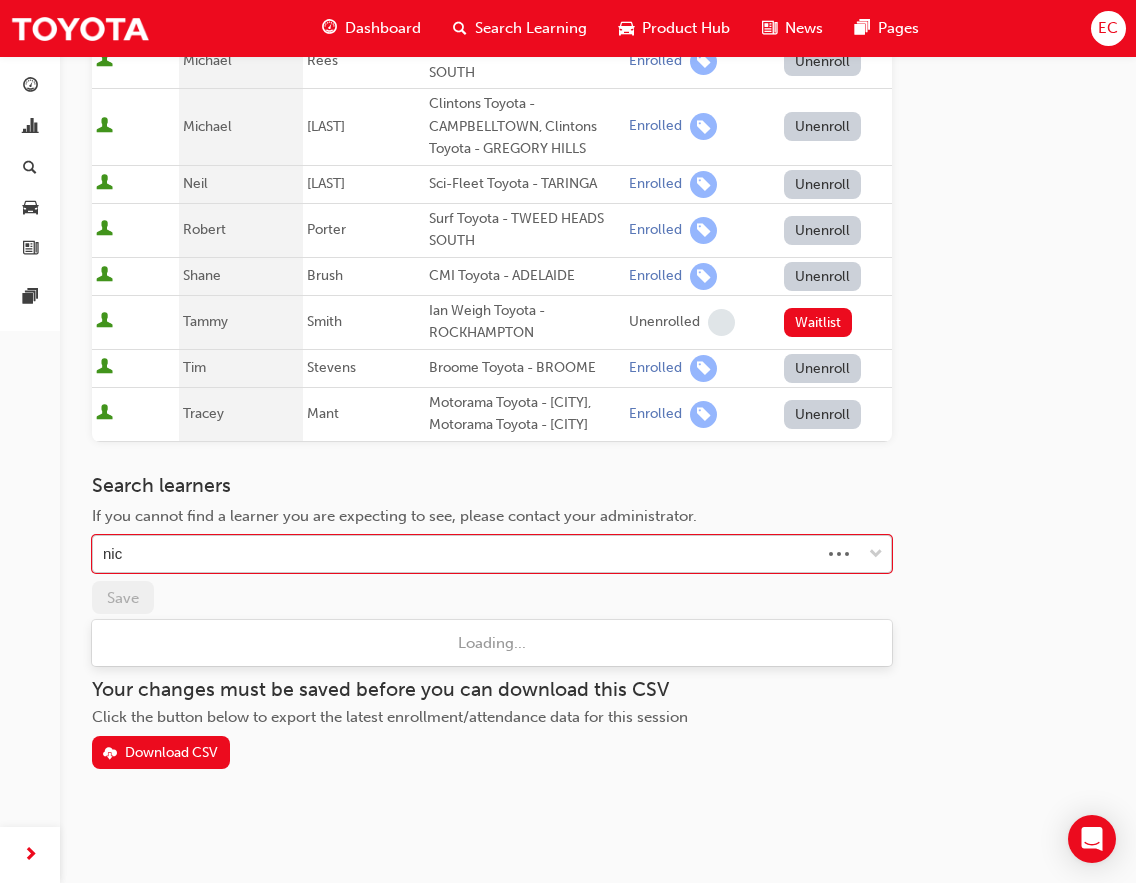 type on "[FIRST]" 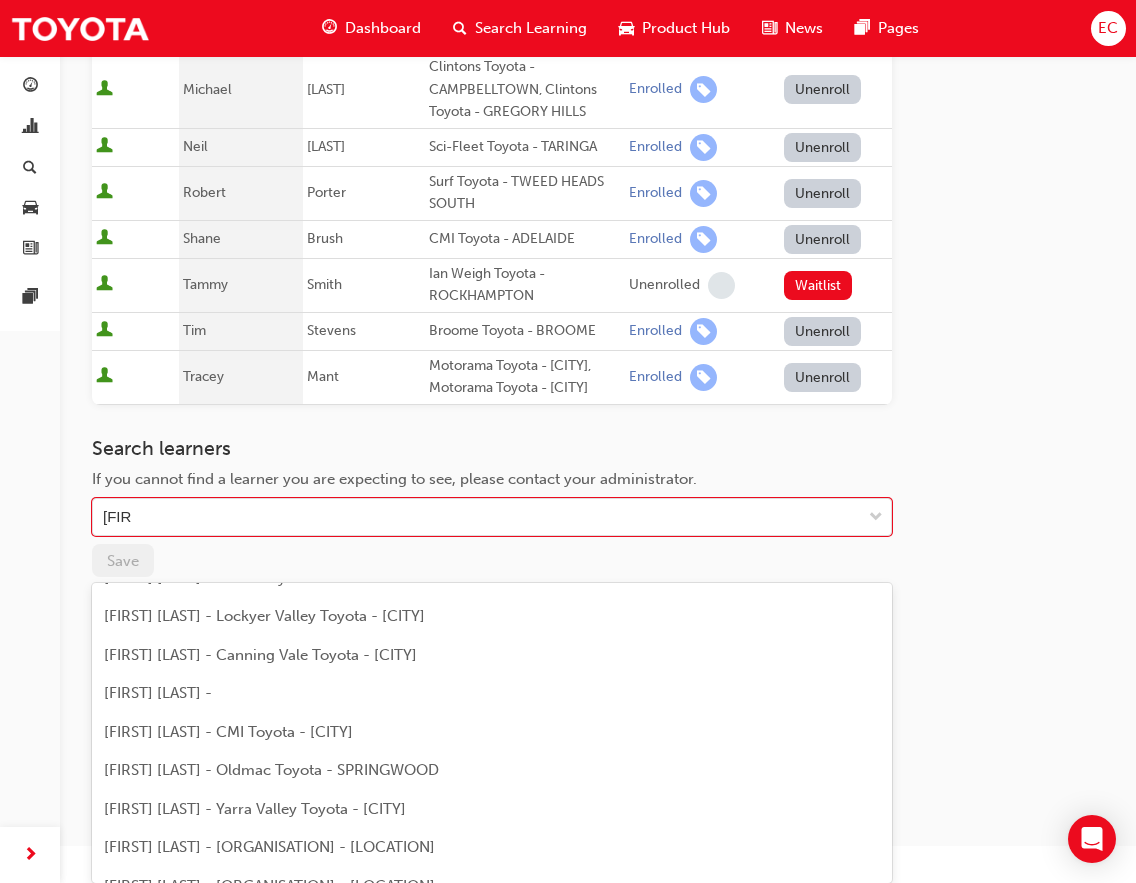 scroll, scrollTop: 1258, scrollLeft: 0, axis: vertical 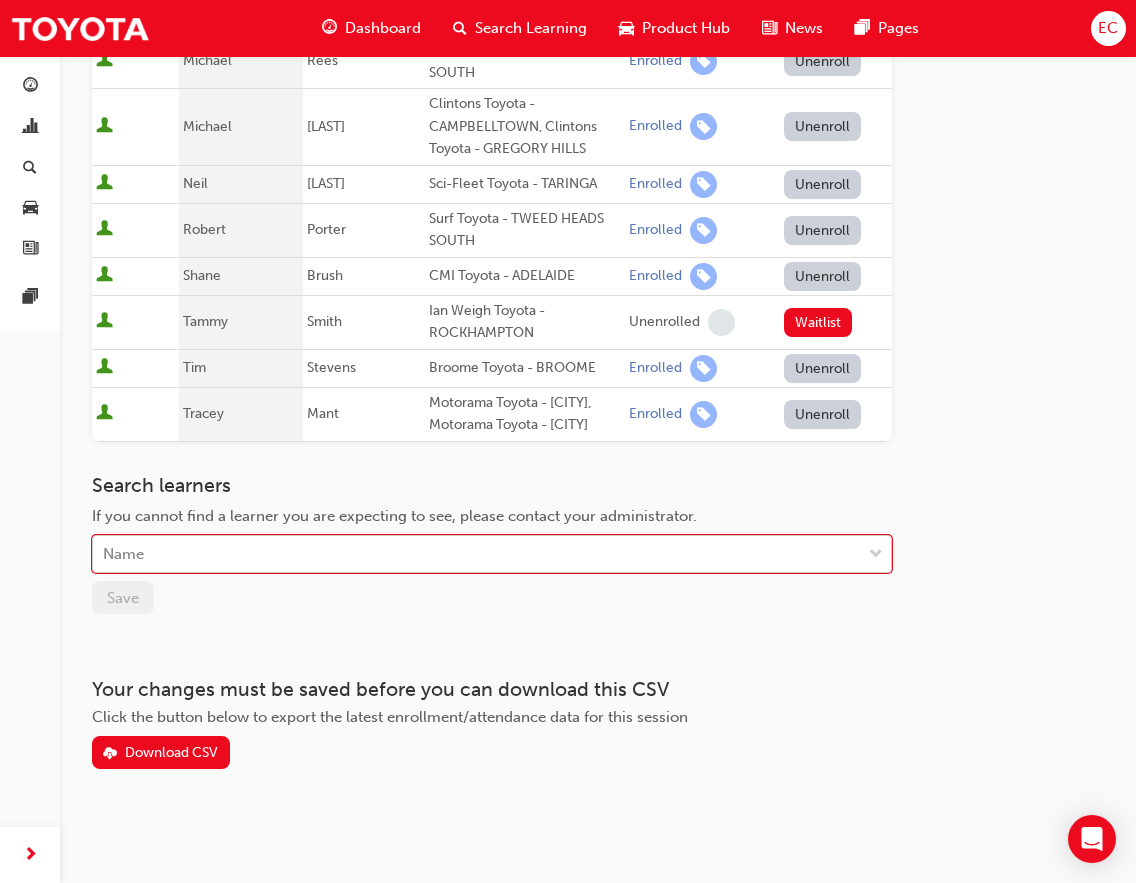click on "Name" at bounding box center [477, 554] 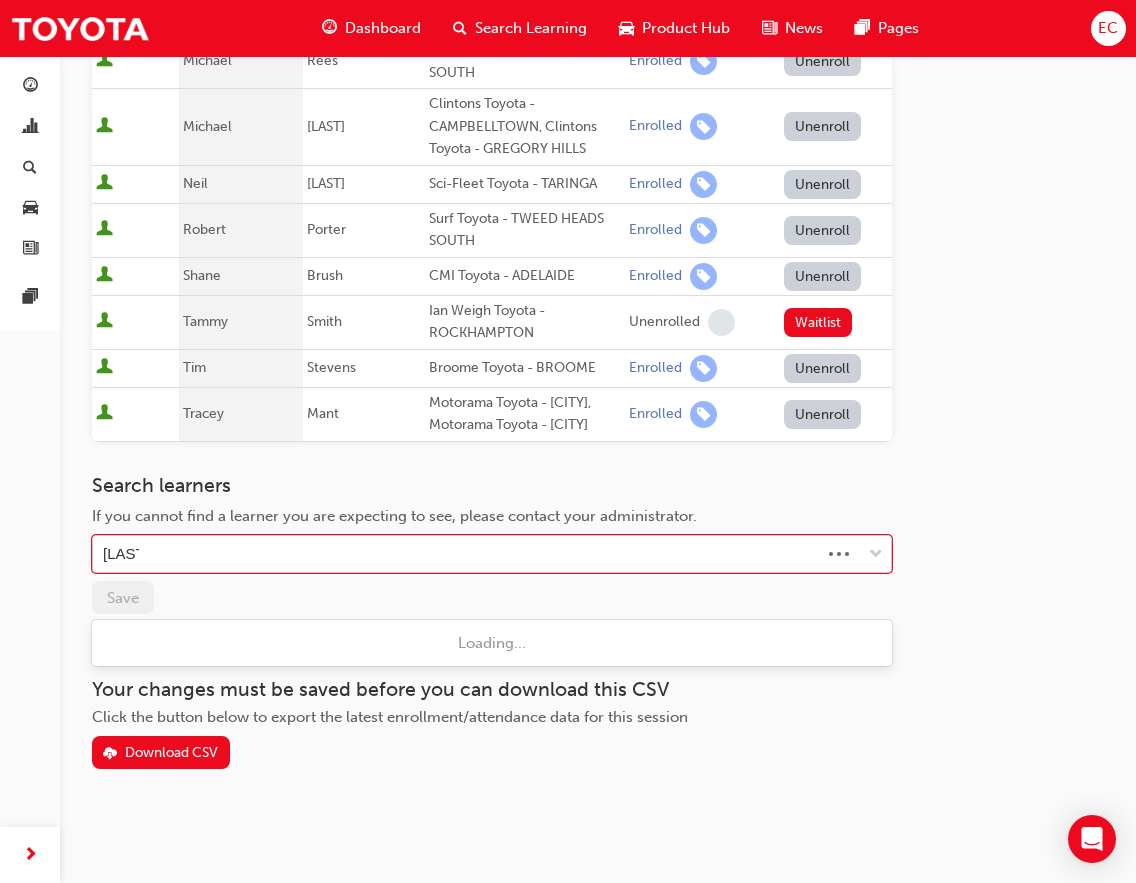 type on "porter" 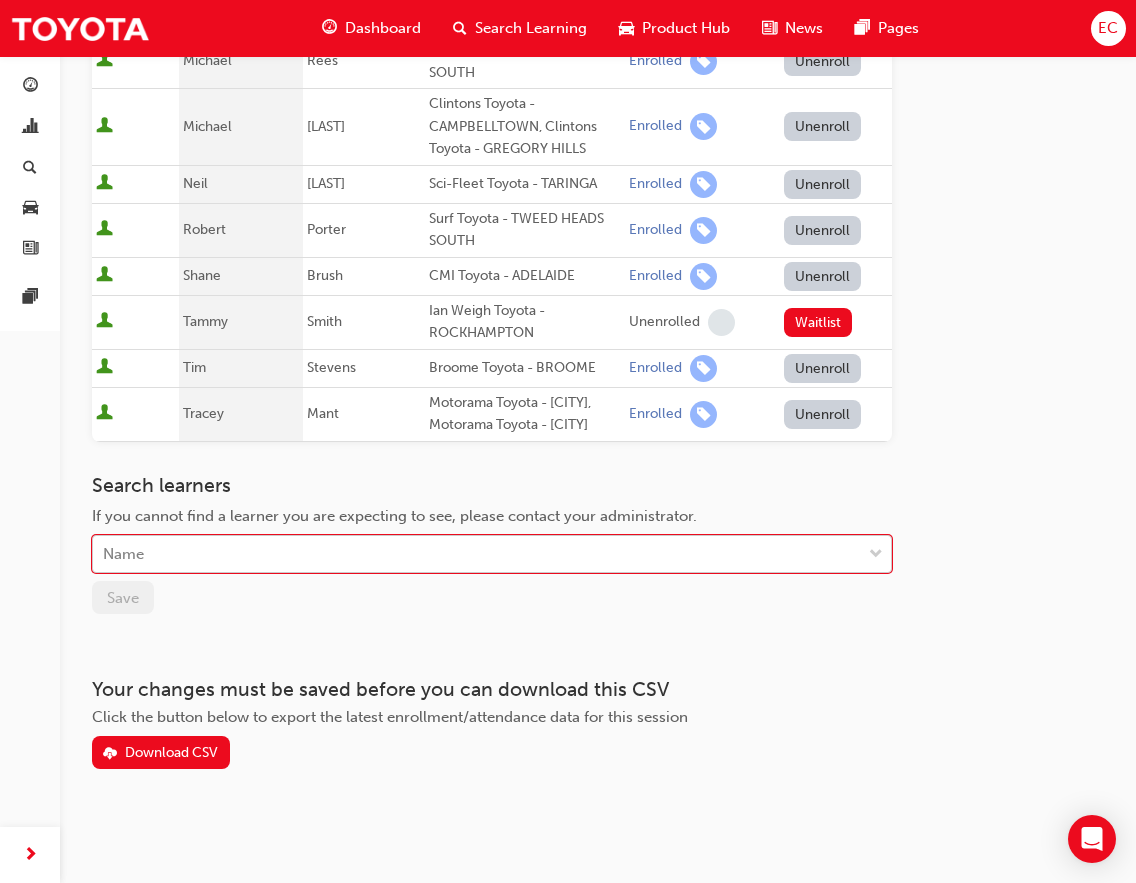 click on "Name" at bounding box center (477, 554) 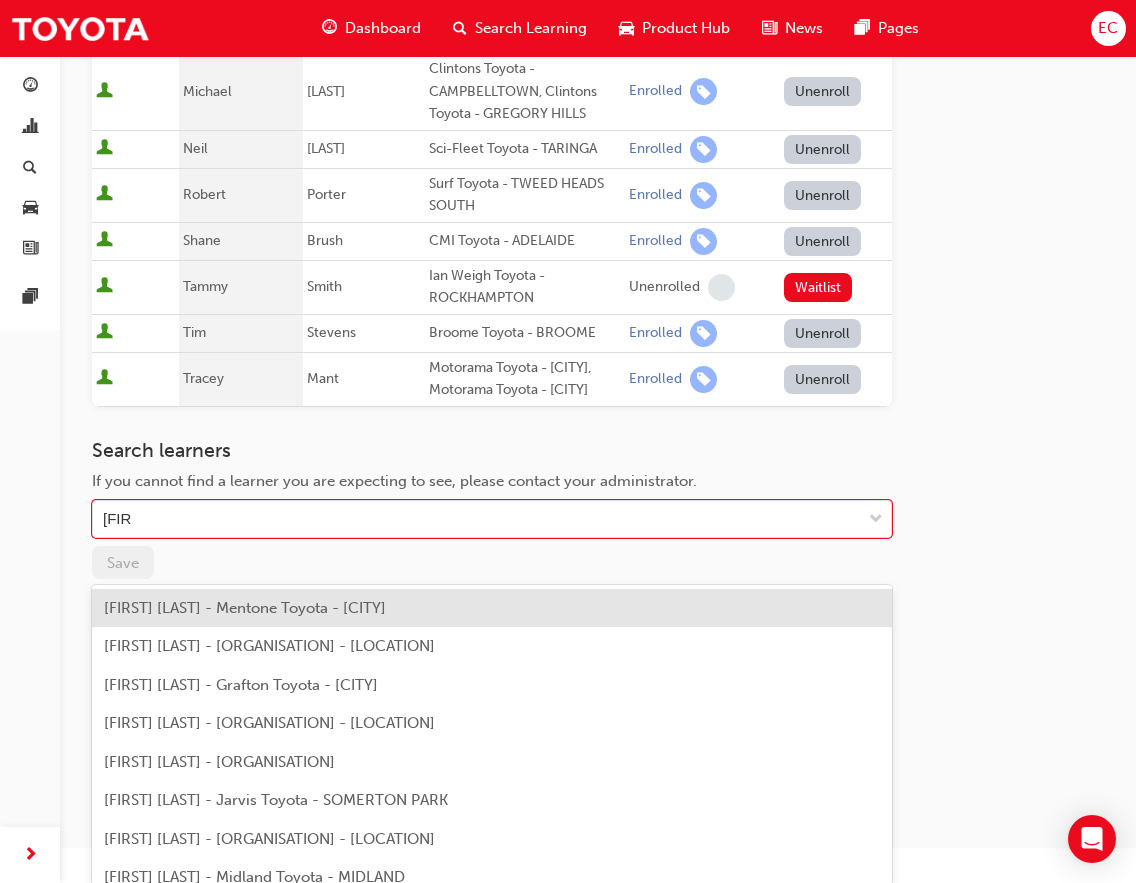 scroll, scrollTop: 1006, scrollLeft: 0, axis: vertical 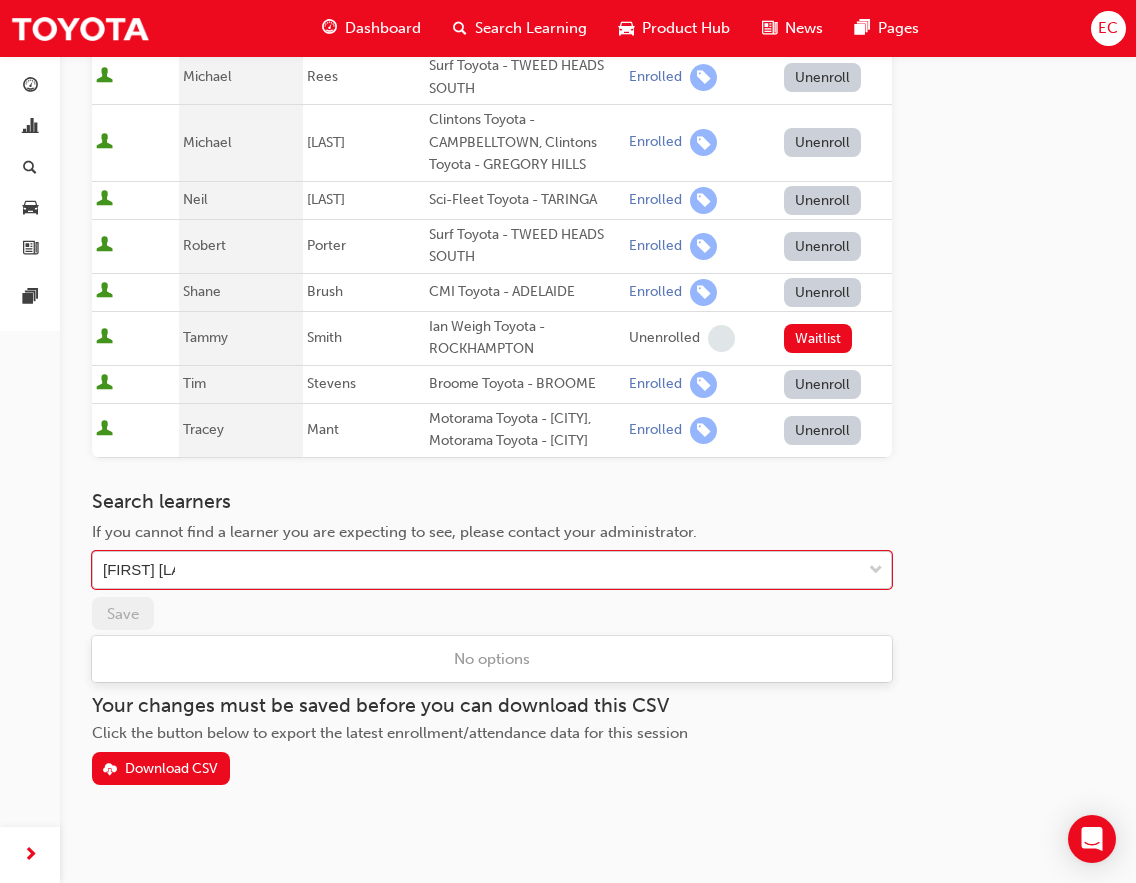 click on "[FIRST] [LAST]" at bounding box center (139, 569) 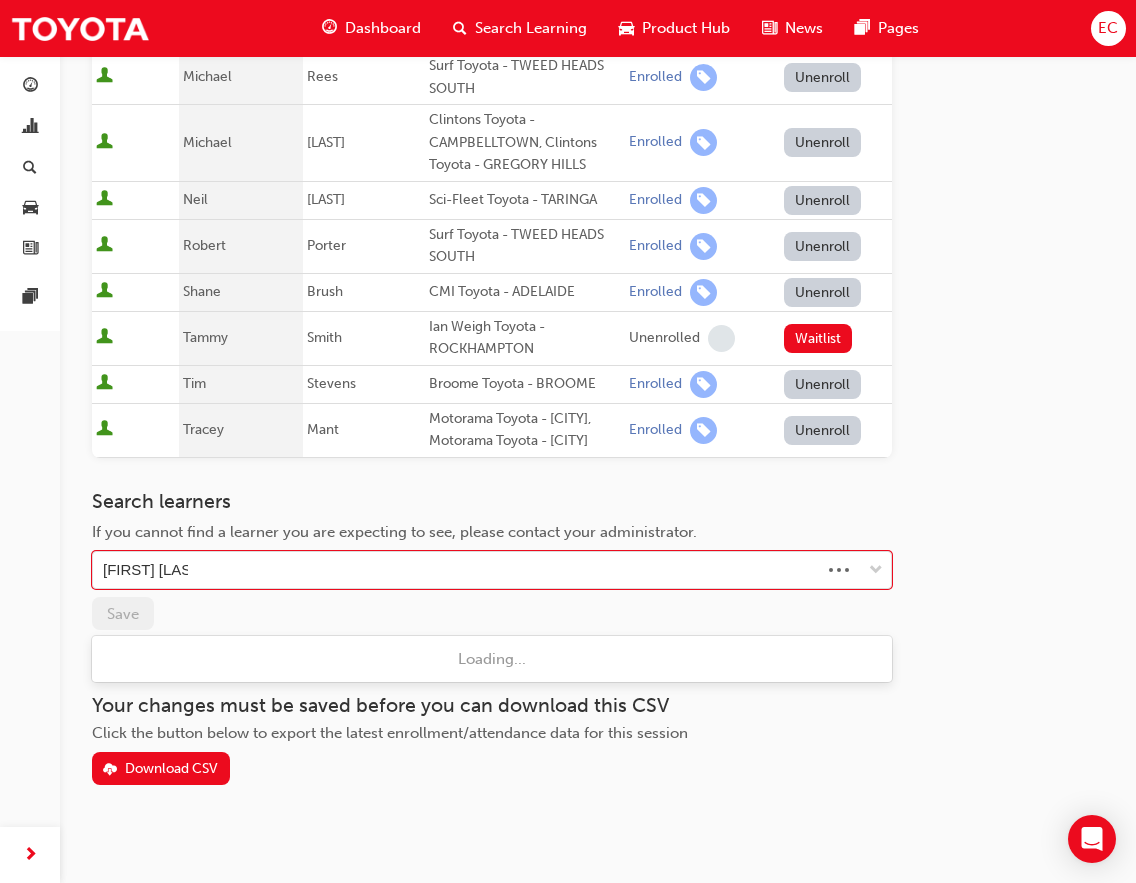 type on "[FIRST] [LAST]" 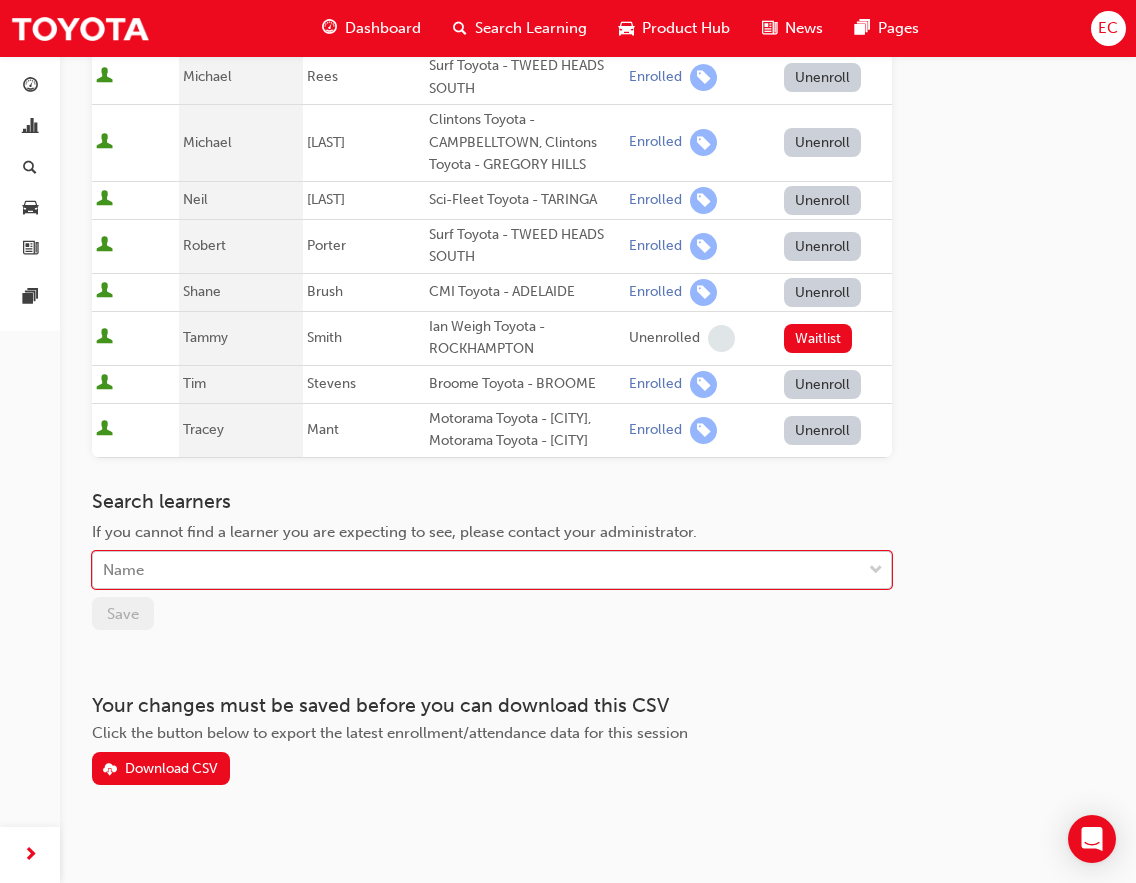 click on "Name" at bounding box center [477, 570] 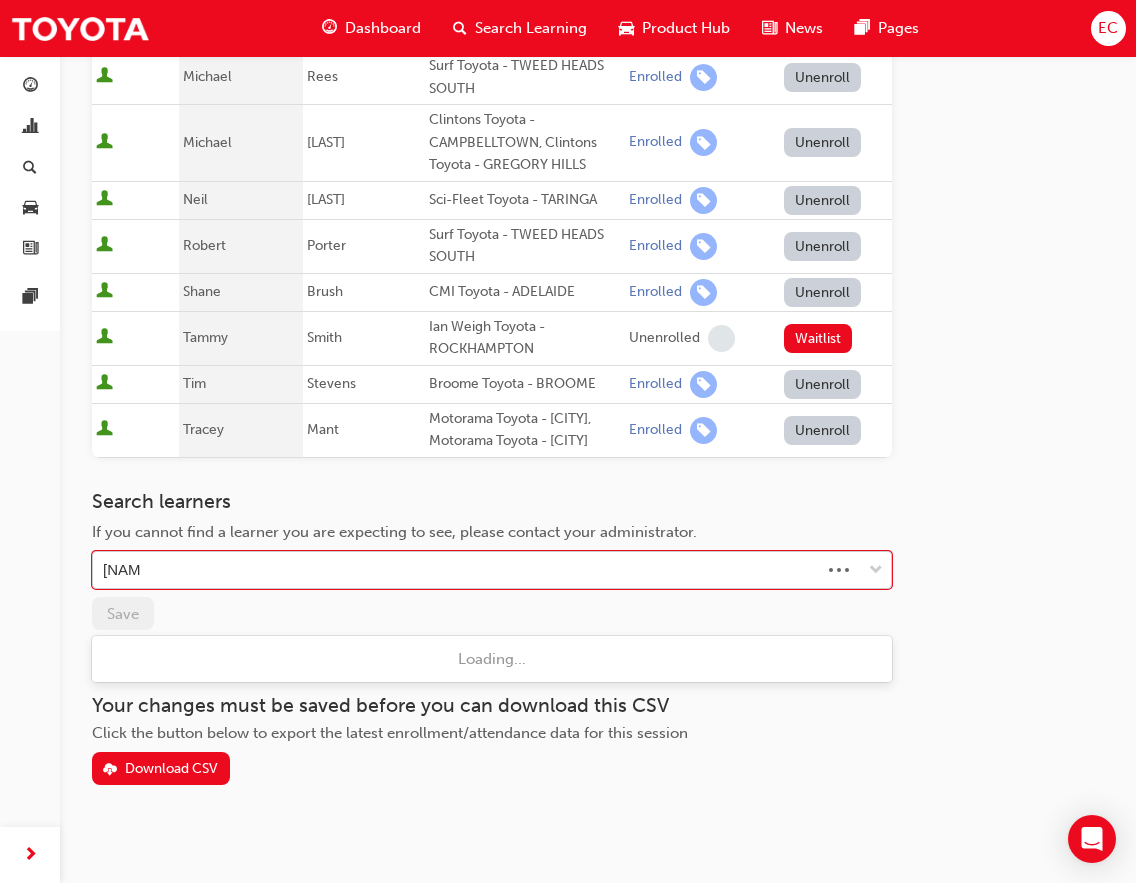 type on "nichol" 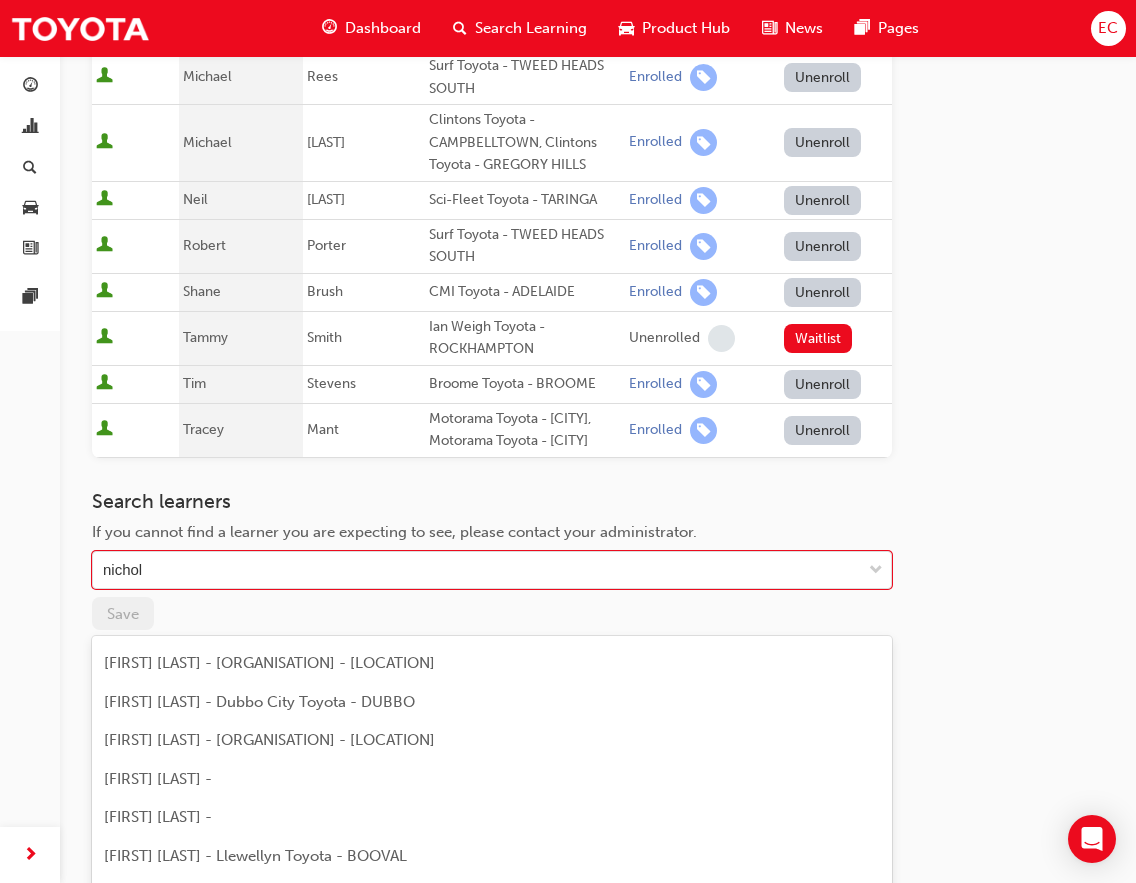 scroll, scrollTop: 1966, scrollLeft: 0, axis: vertical 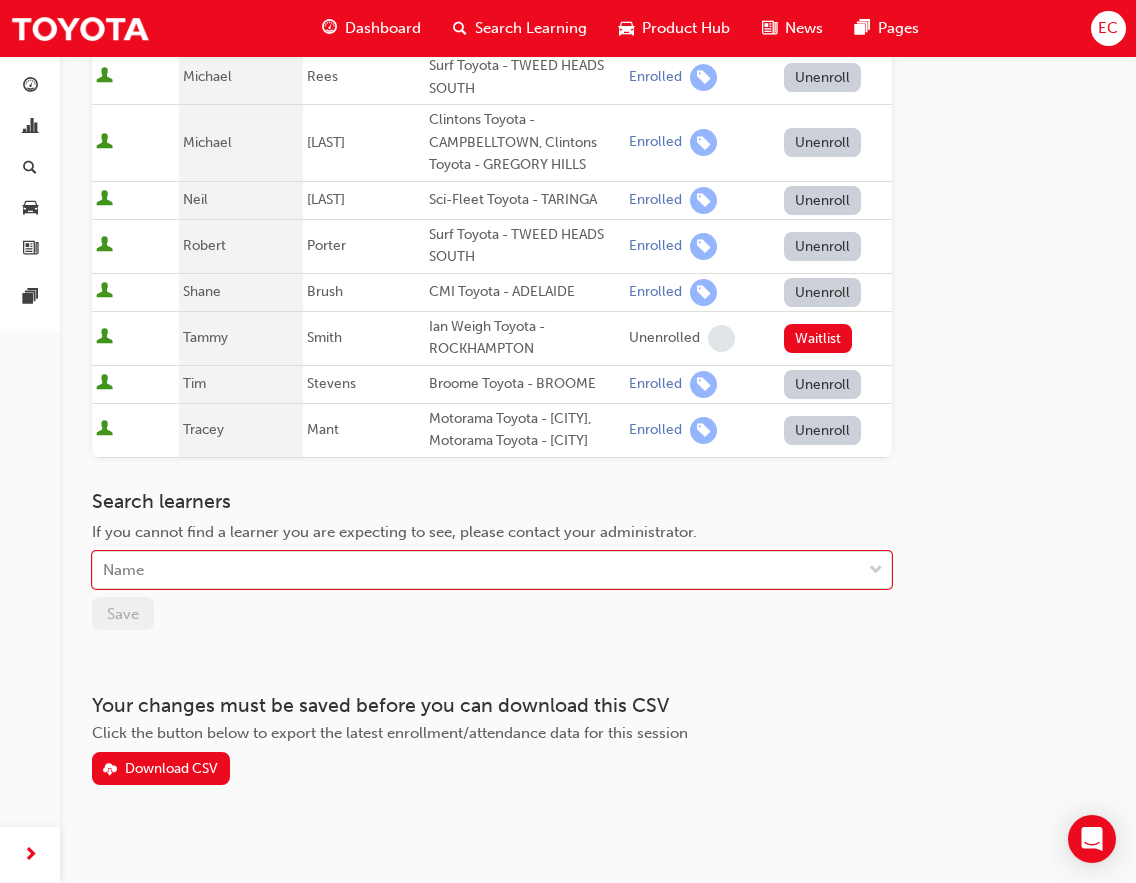 drag, startPoint x: 171, startPoint y: 608, endPoint x: 34, endPoint y: 608, distance: 137 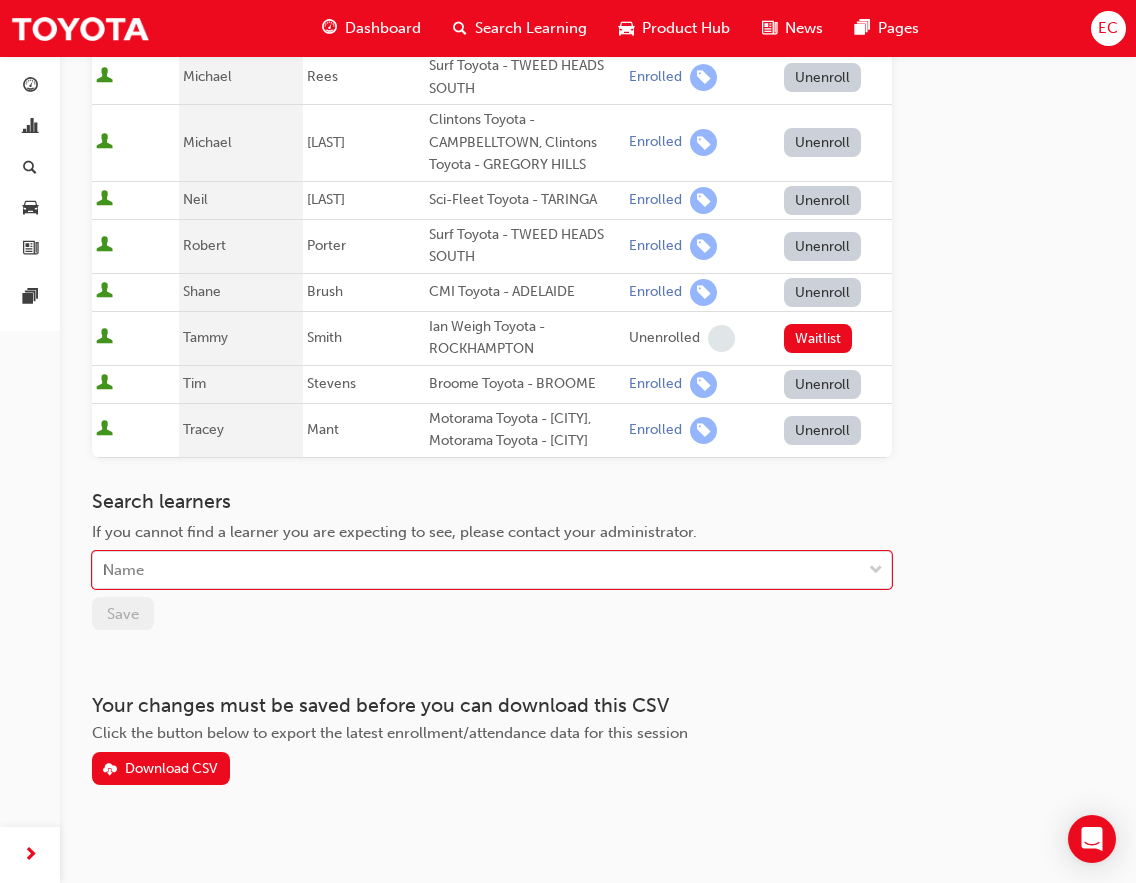 scroll, scrollTop: 1006, scrollLeft: 0, axis: vertical 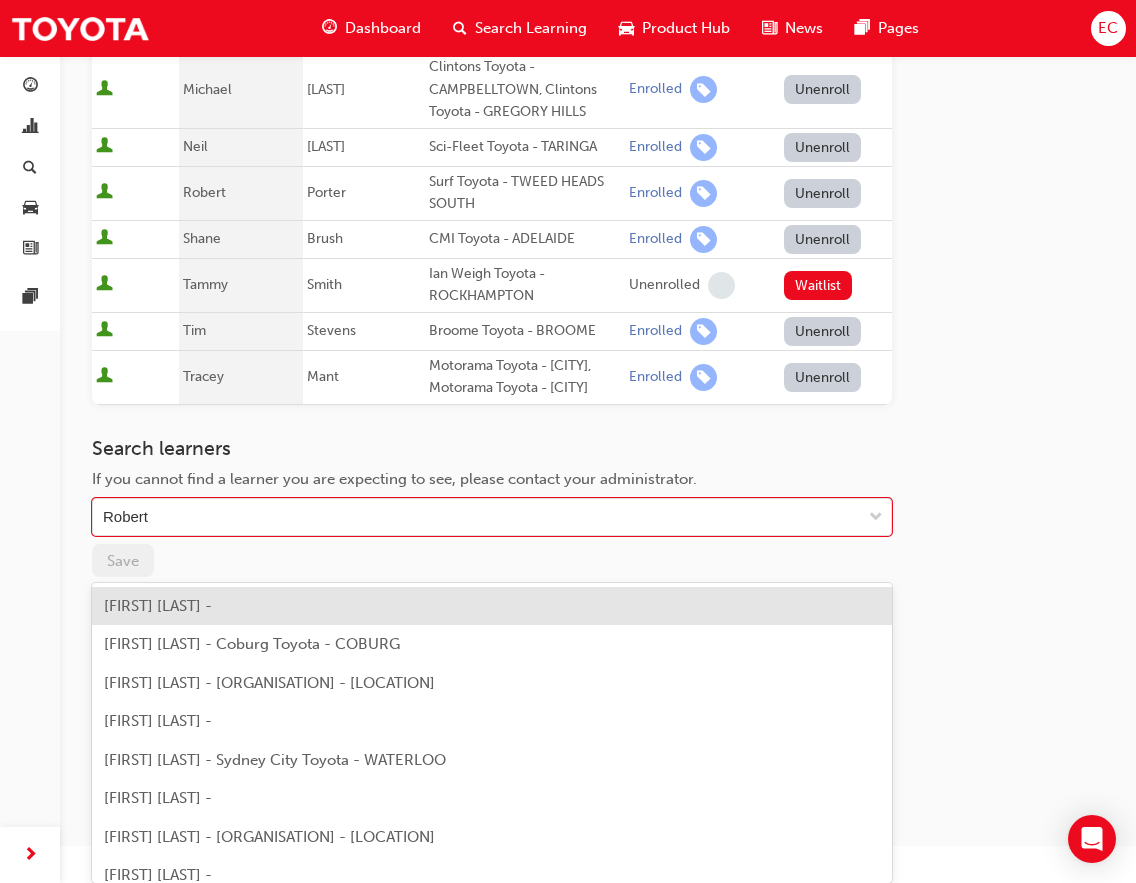 type on "Robert [LAST]" 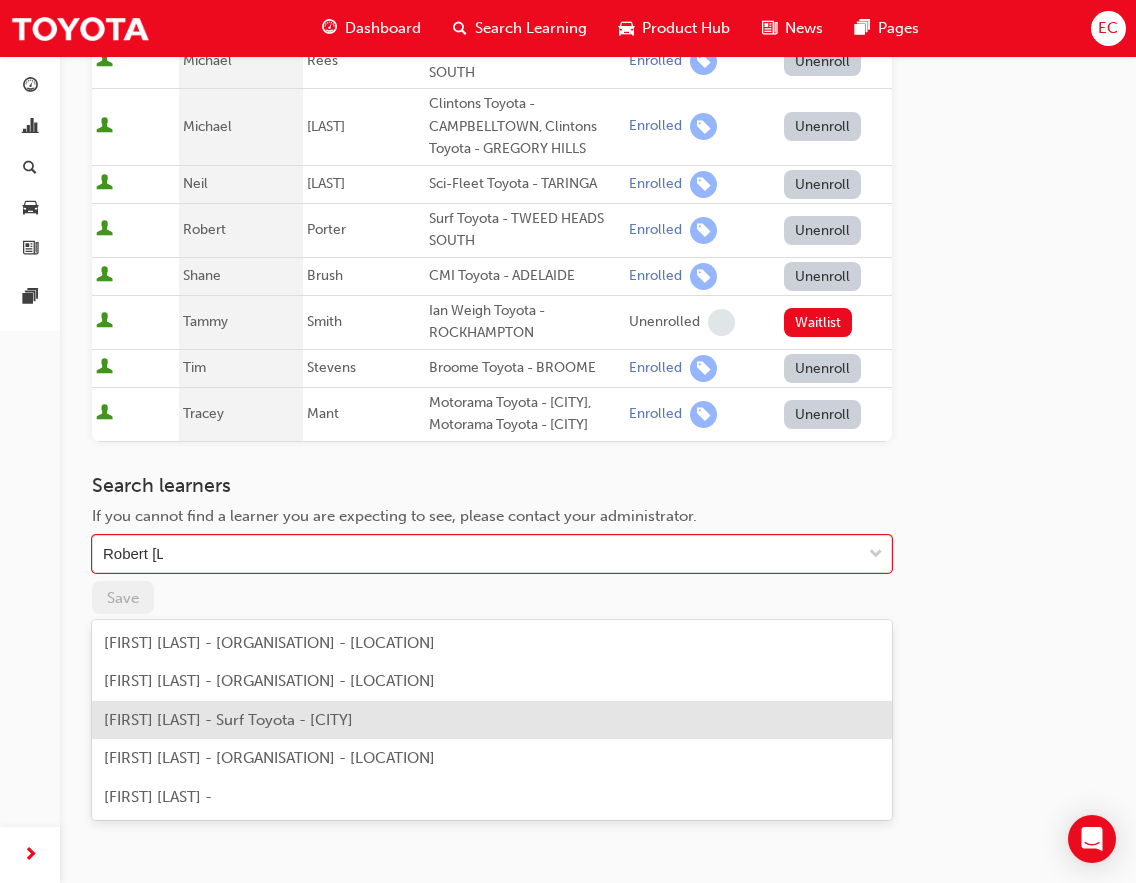 click on "[FIRST] [LAST] - Surf Toyota - [CITY]" at bounding box center (228, 720) 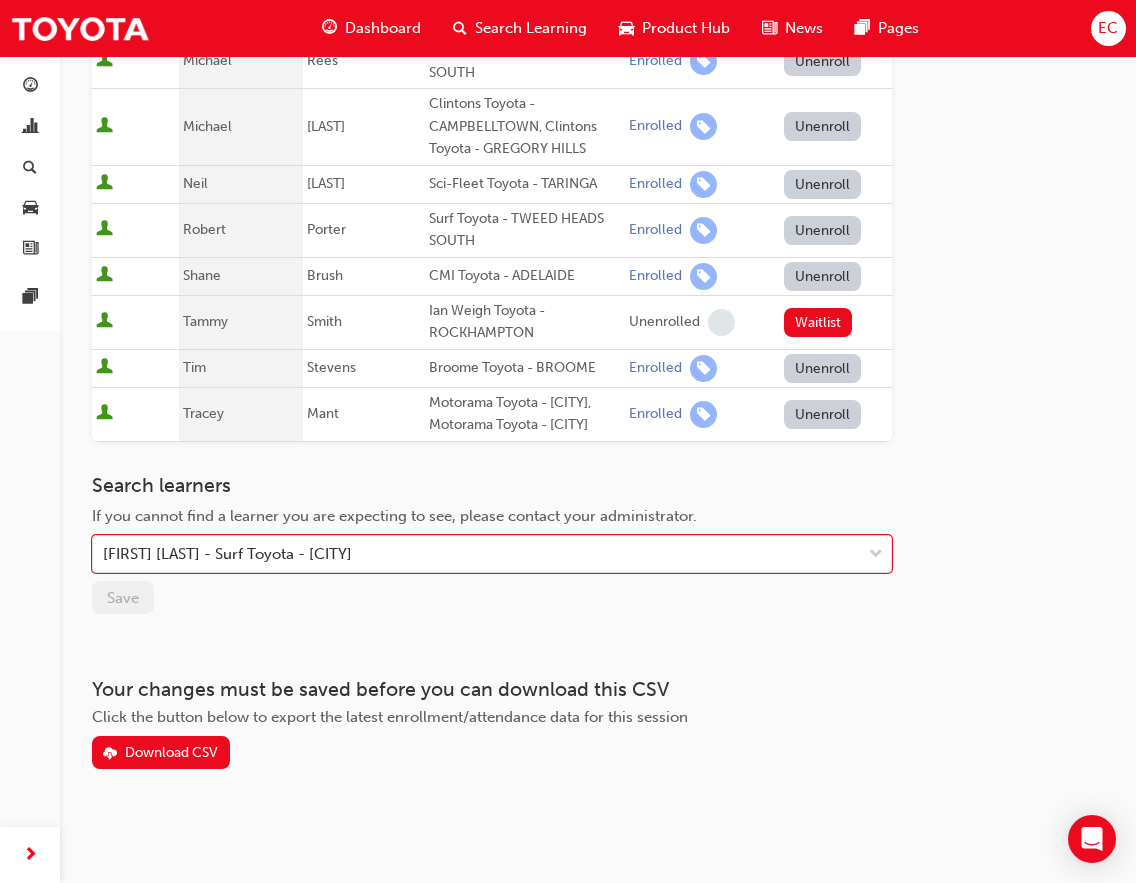 scroll, scrollTop: 0, scrollLeft: 0, axis: both 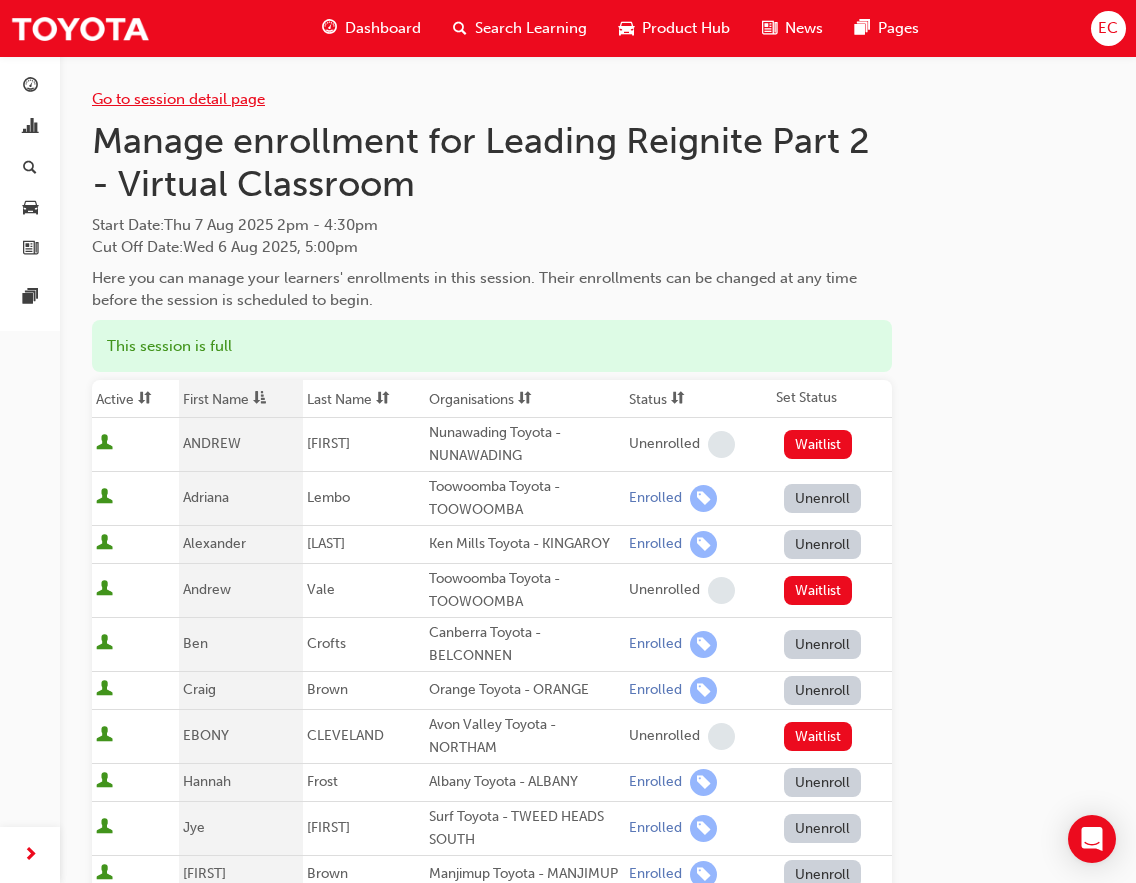 click on "Go to session detail page" at bounding box center (178, 99) 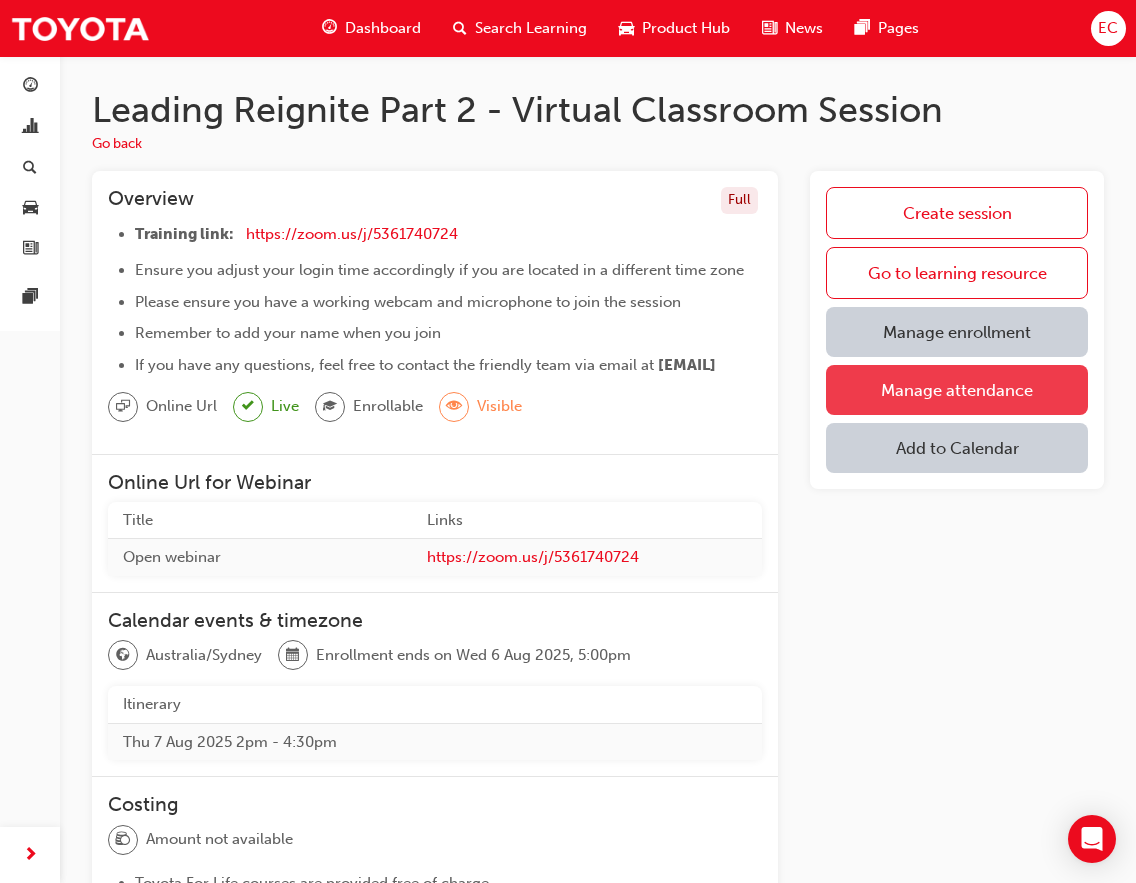 click on "Manage attendance" at bounding box center (957, 390) 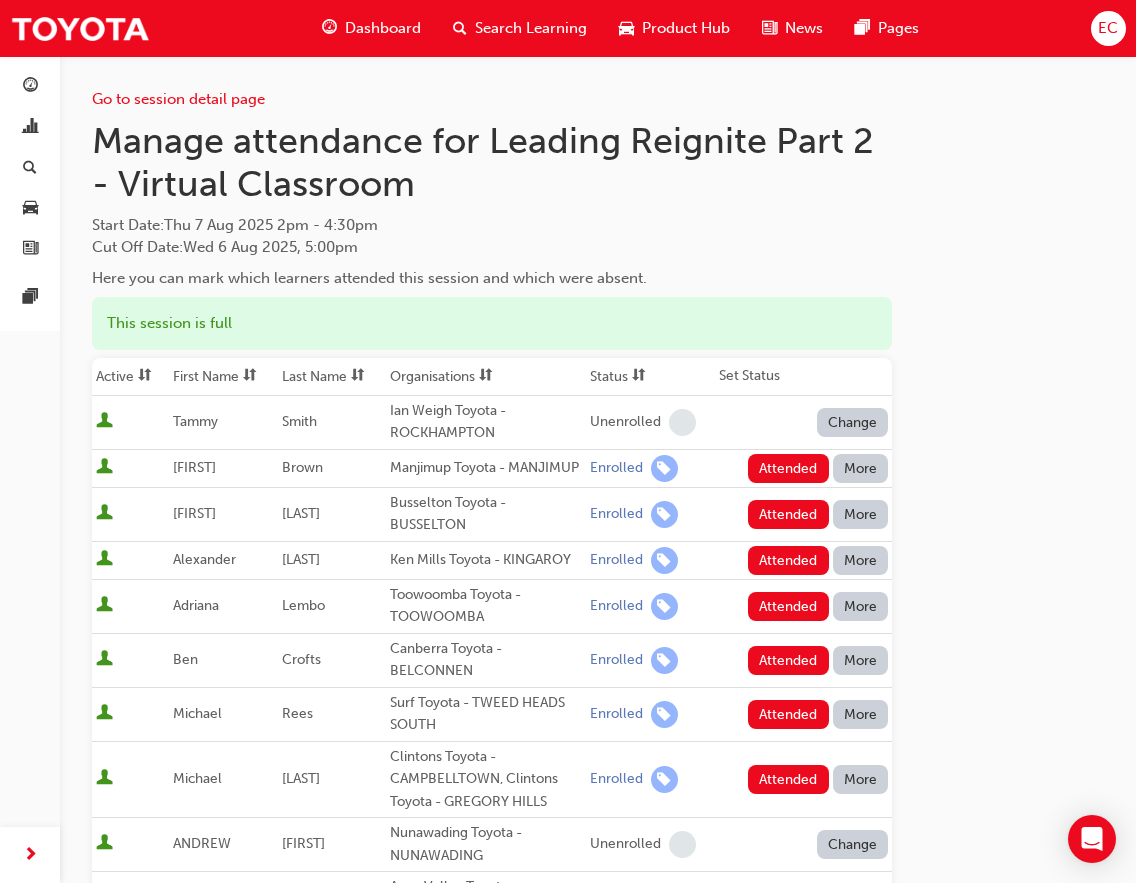 click on "First Name" at bounding box center [223, 377] 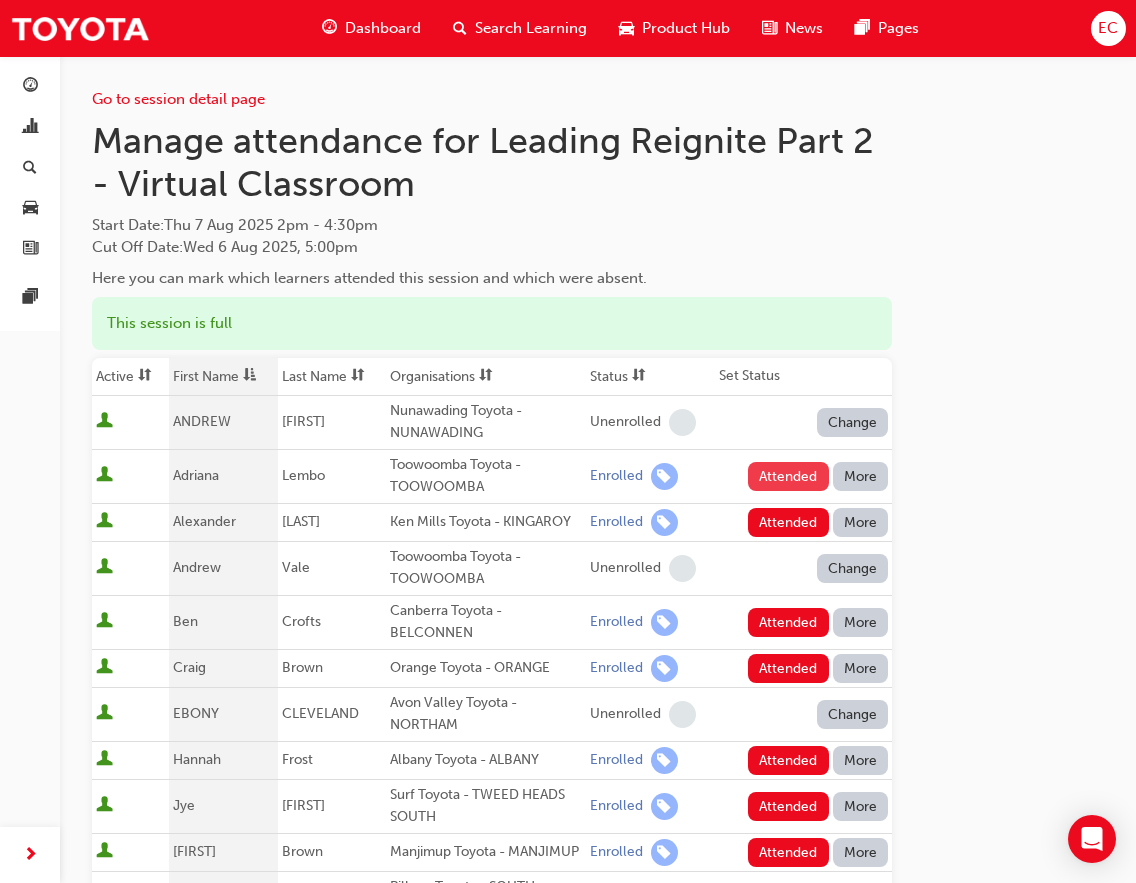click on "Attended" at bounding box center [788, 476] 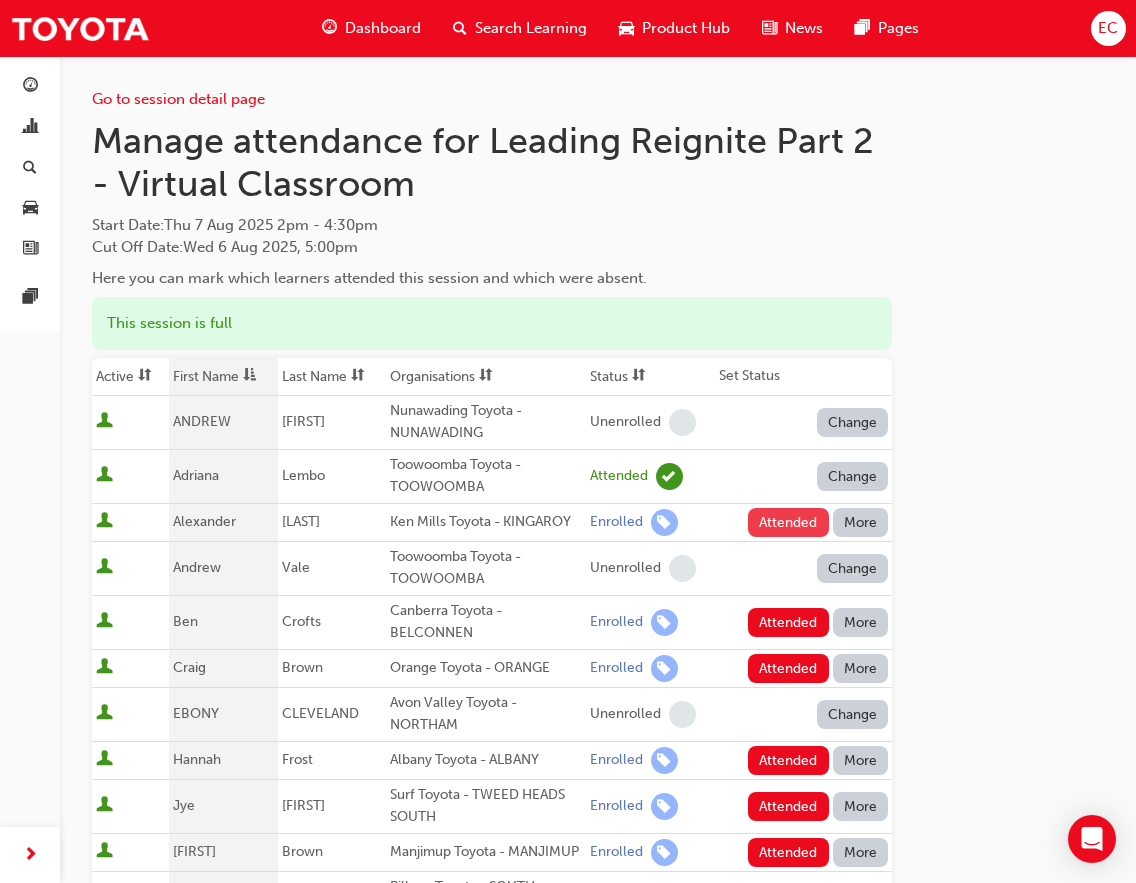click on "Attended" at bounding box center [788, 522] 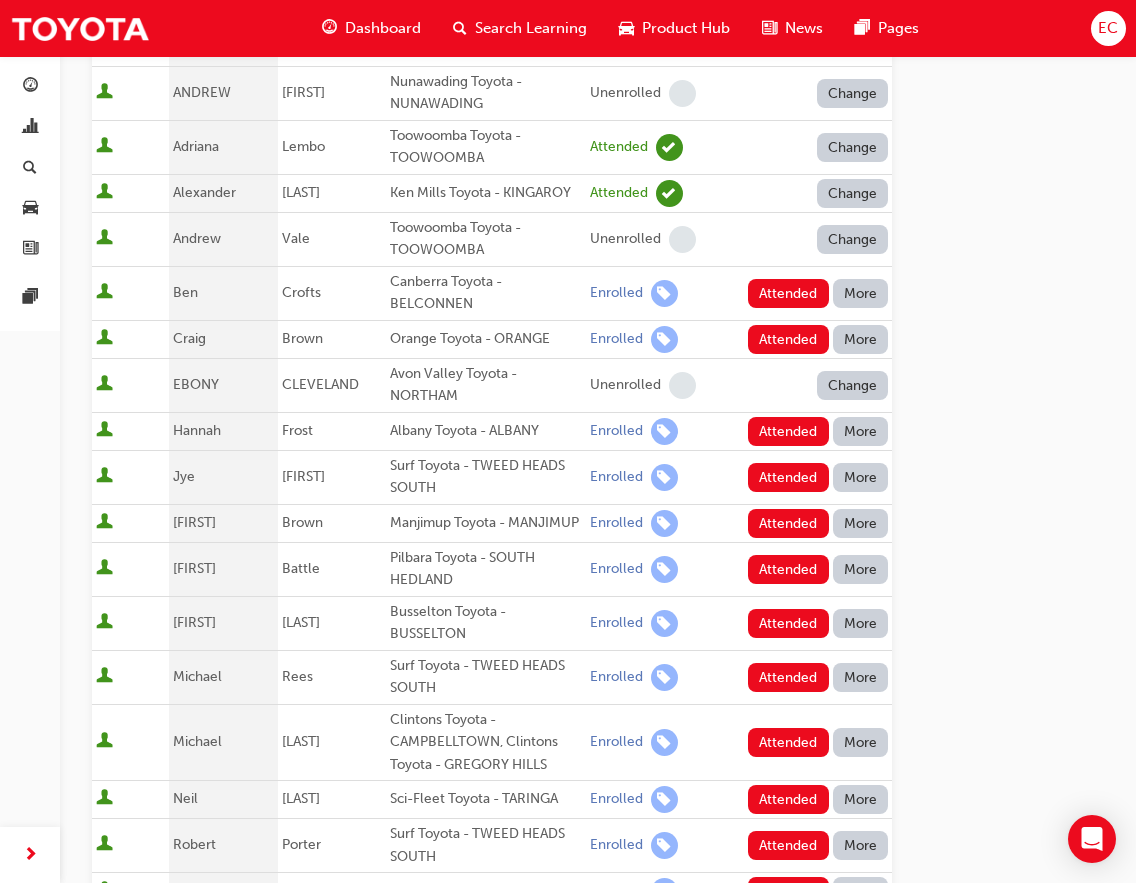 scroll, scrollTop: 369, scrollLeft: 0, axis: vertical 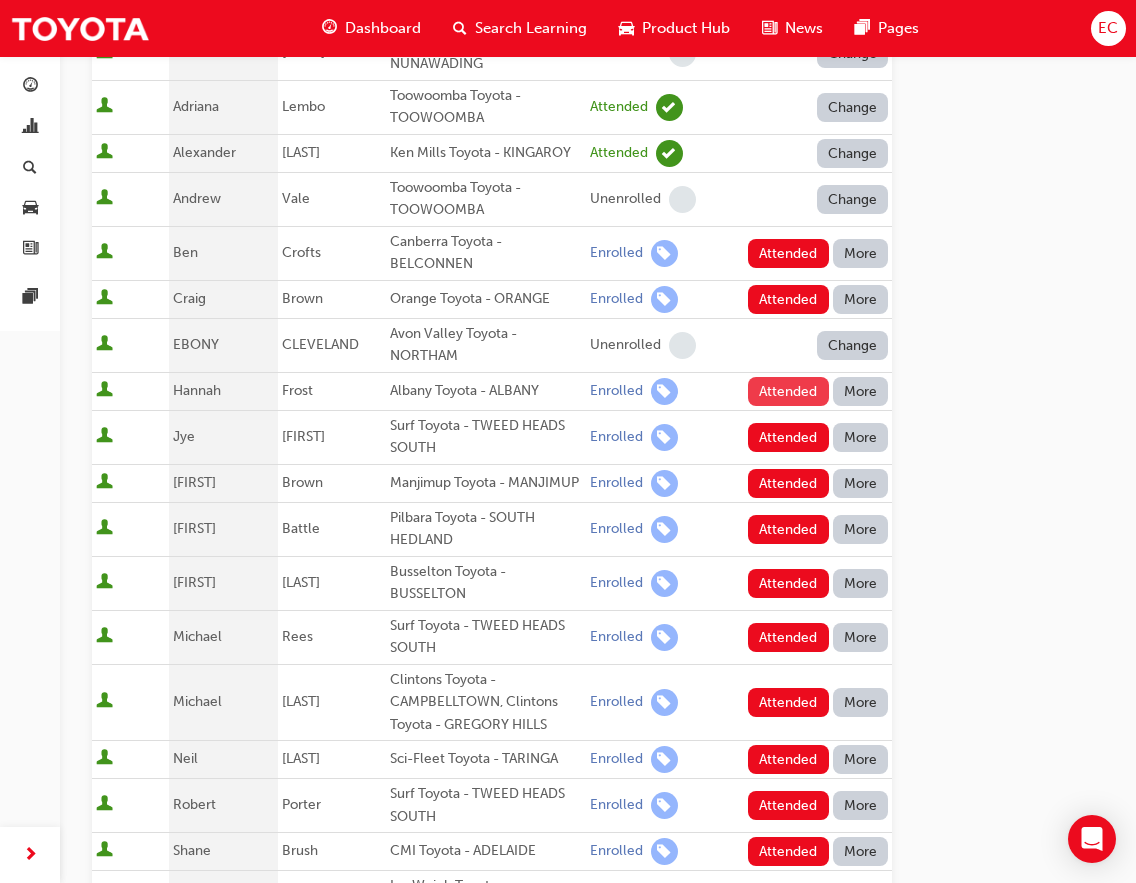 click on "Attended" at bounding box center [788, 391] 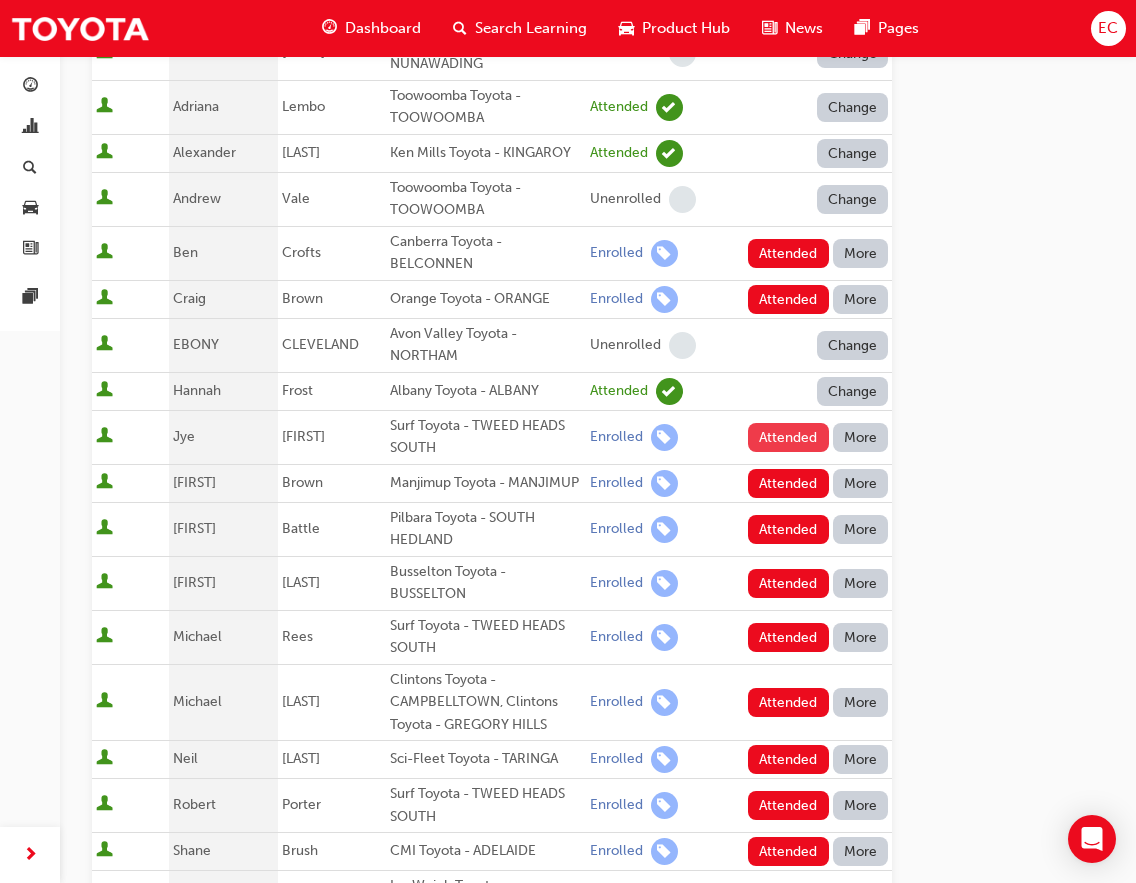 click on "Attended" at bounding box center [788, 437] 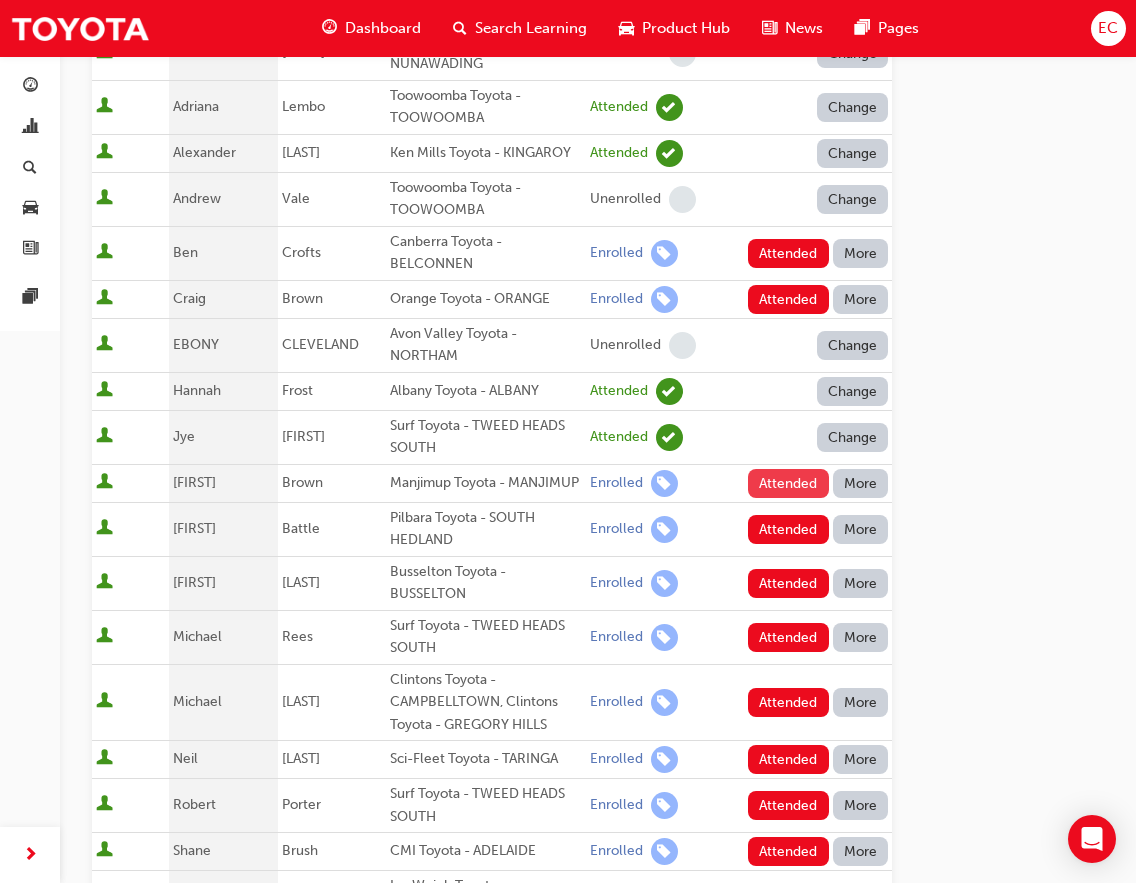 click on "Attended" at bounding box center (788, 483) 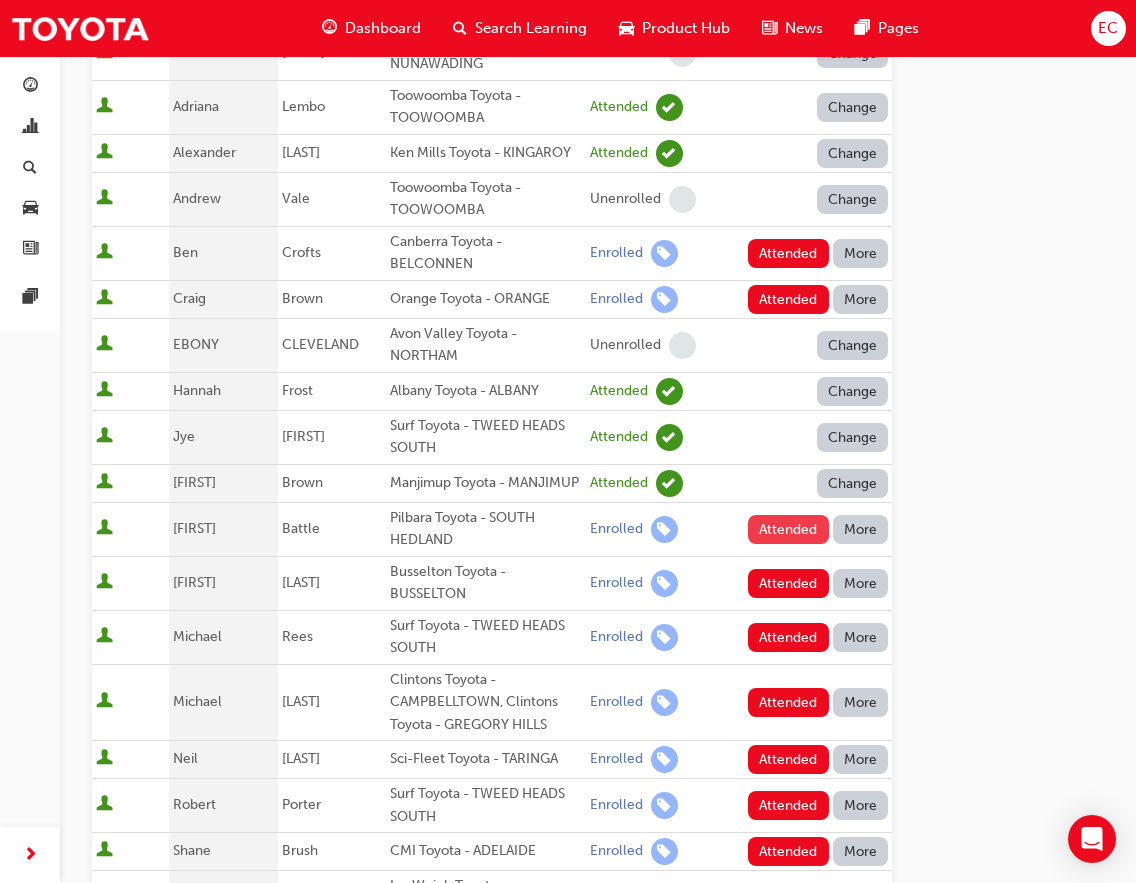 click on "Attended" at bounding box center [788, 529] 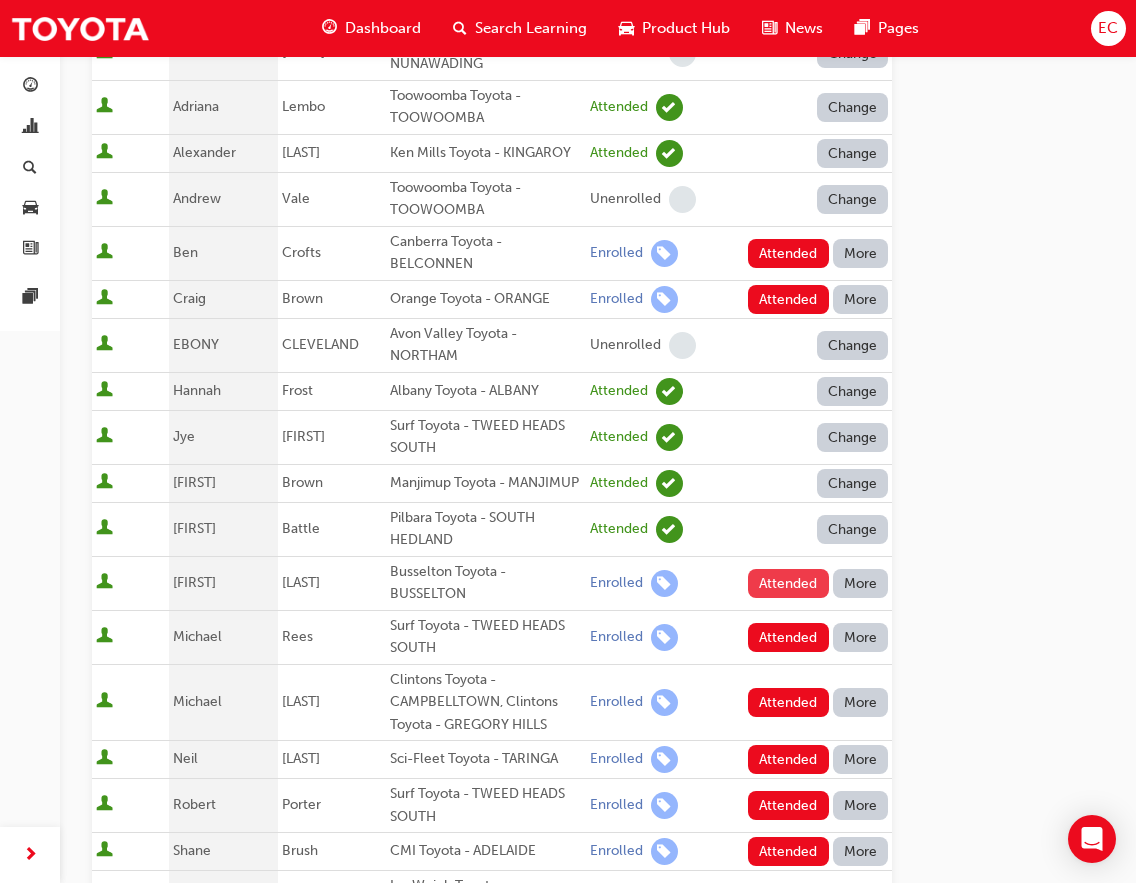 click on "Attended" at bounding box center (788, 583) 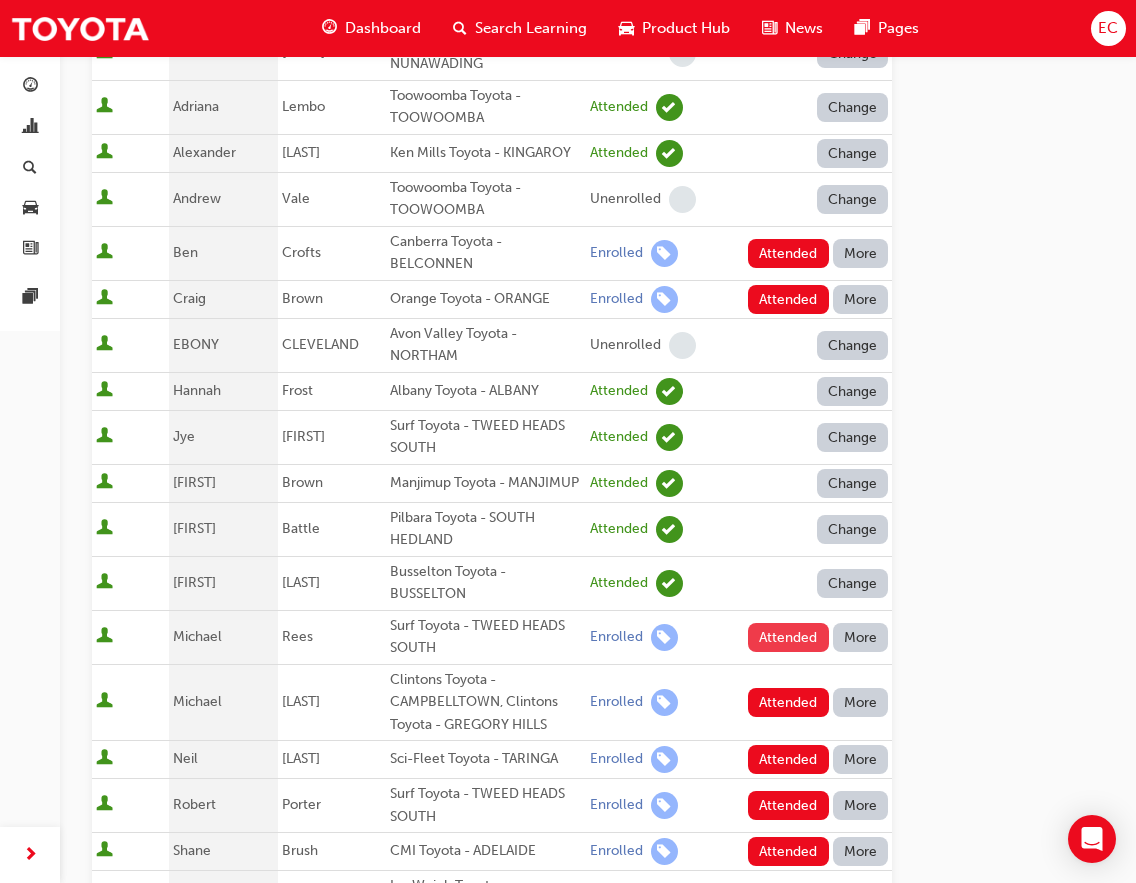 click on "Attended" at bounding box center [788, 637] 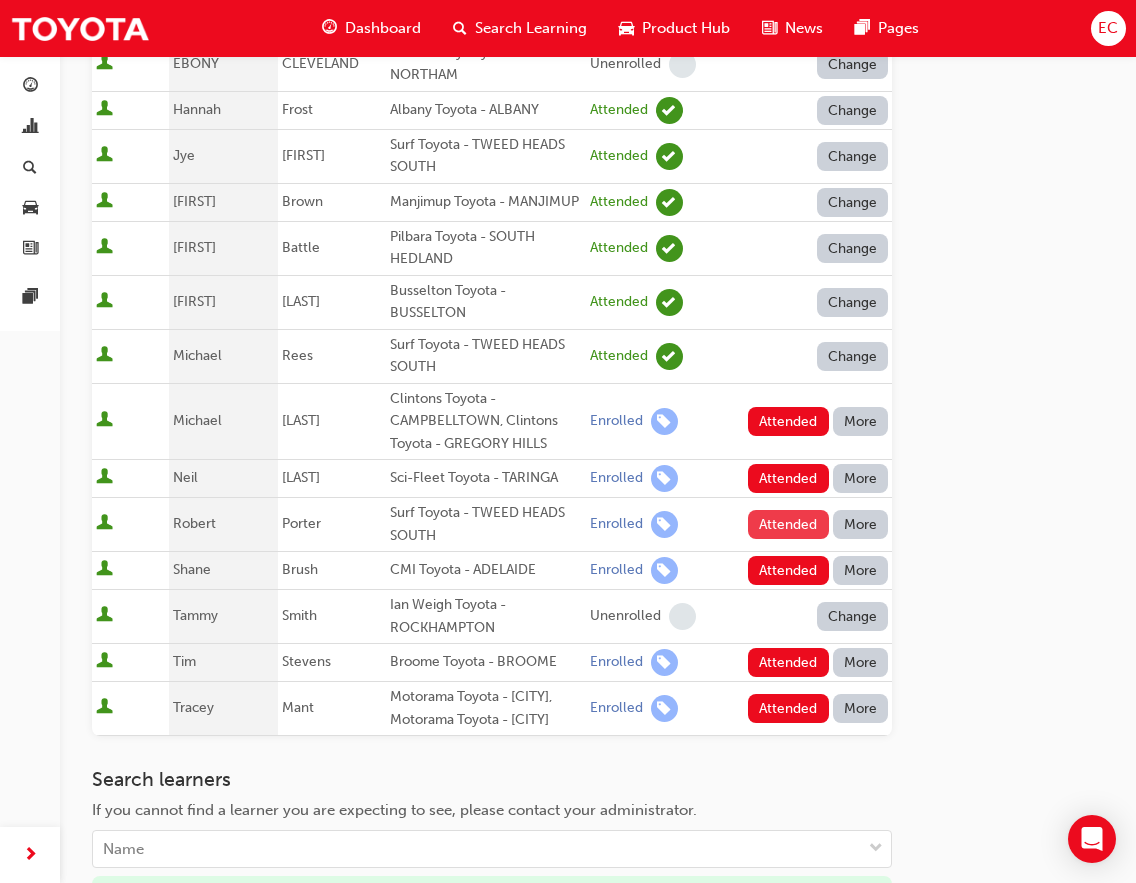 scroll, scrollTop: 658, scrollLeft: 0, axis: vertical 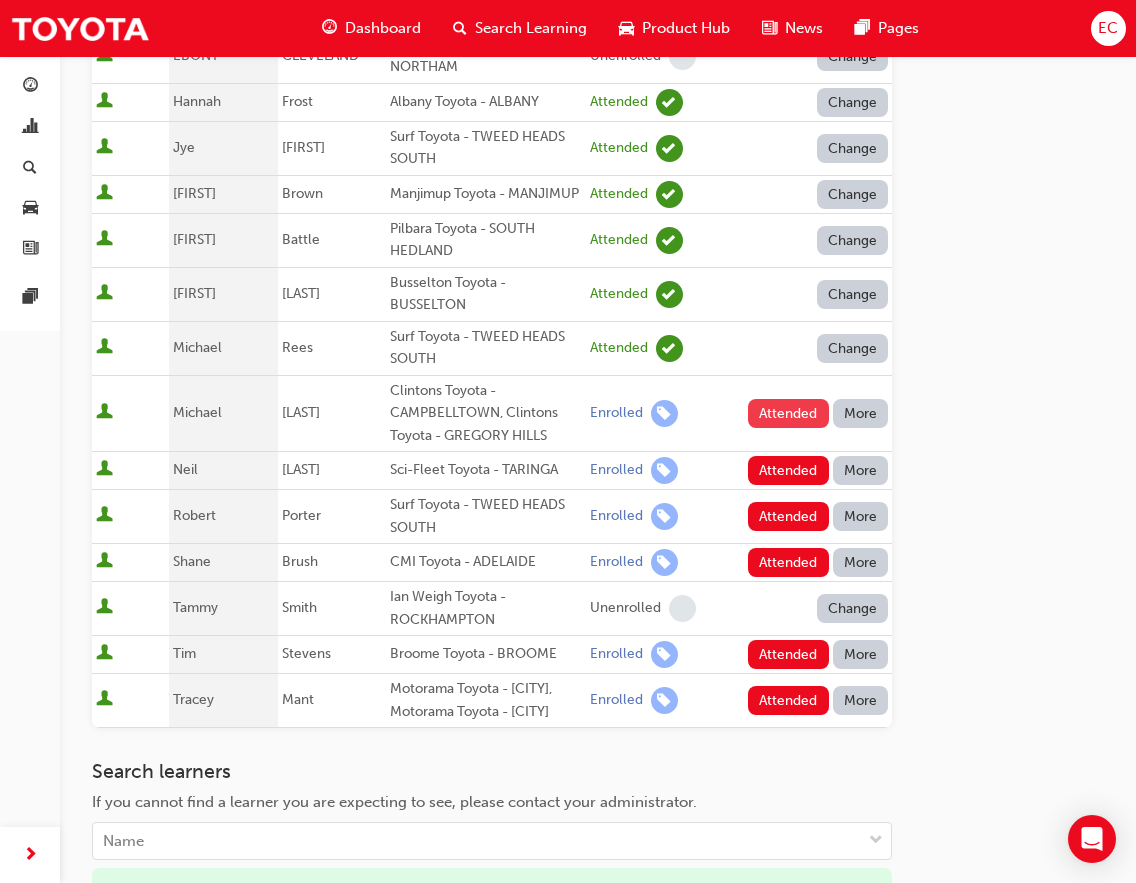 click on "Attended" at bounding box center [788, 413] 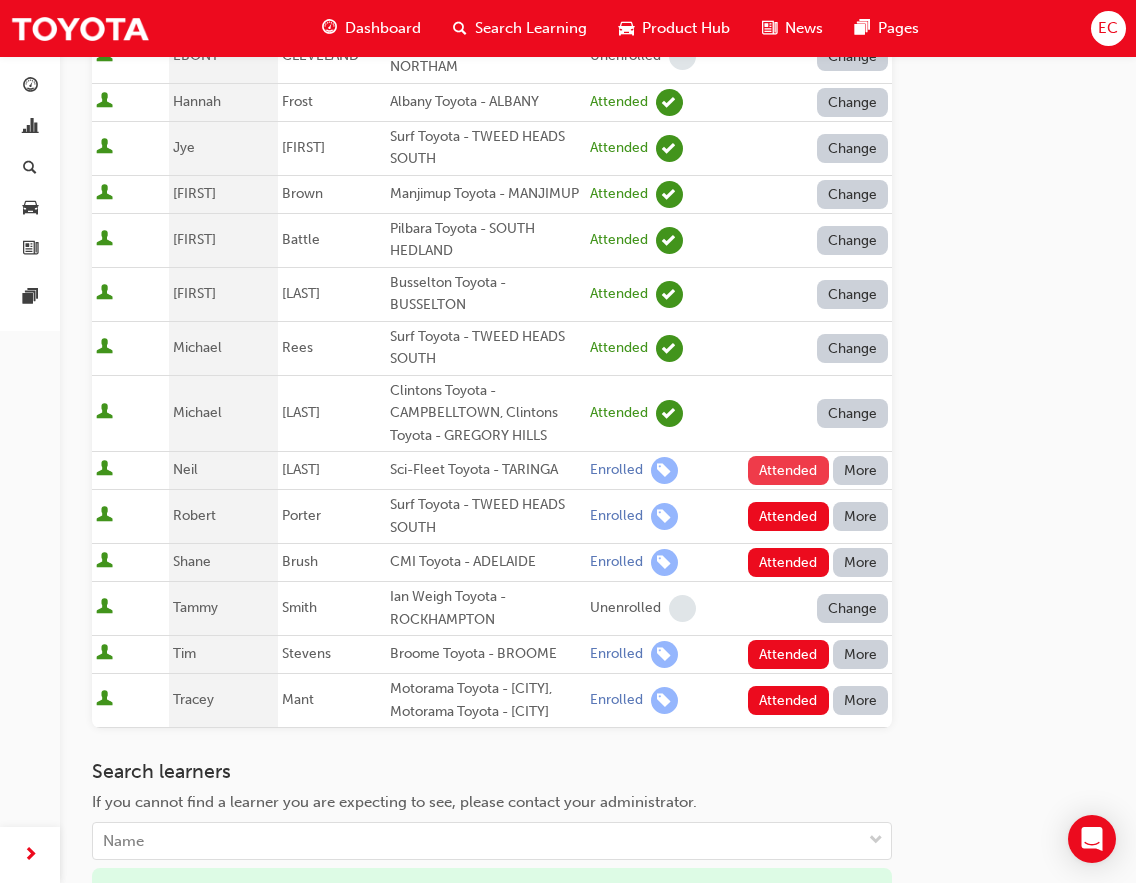 click on "Attended" at bounding box center [788, 470] 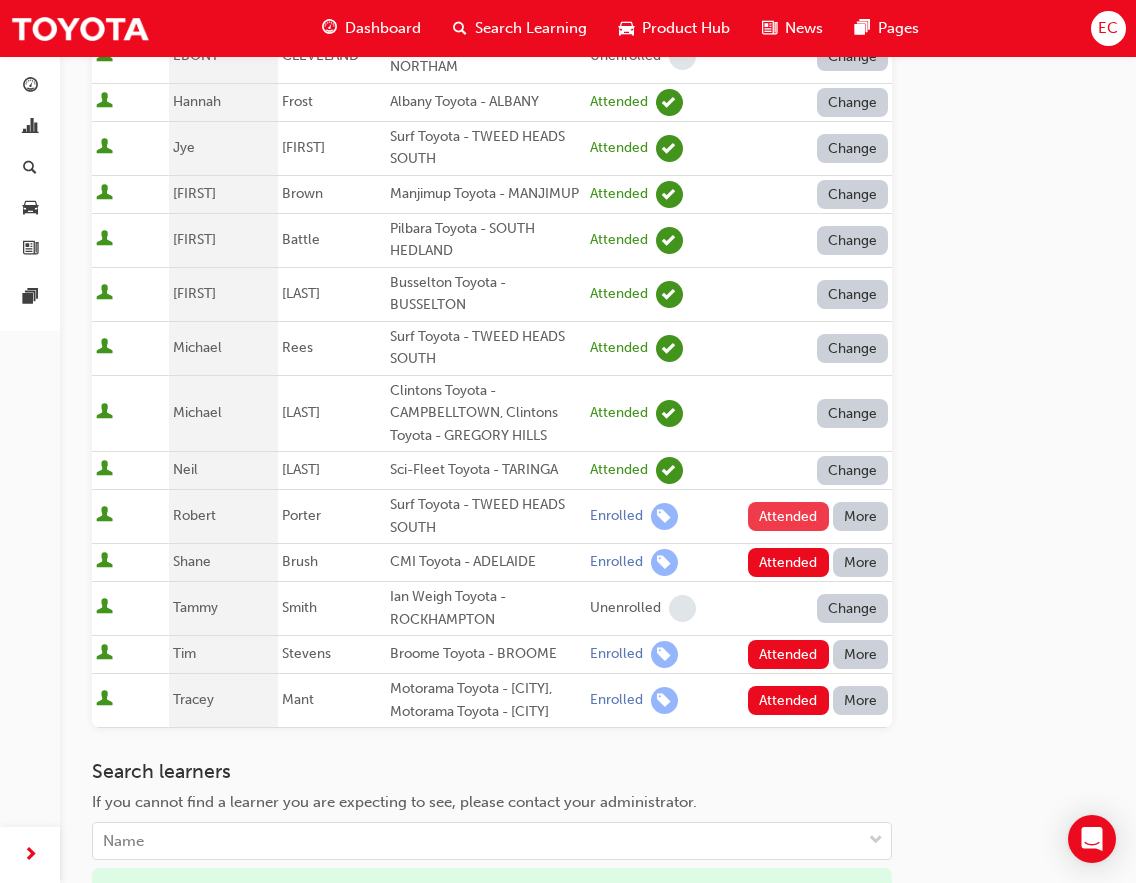 click on "Attended" at bounding box center [788, 516] 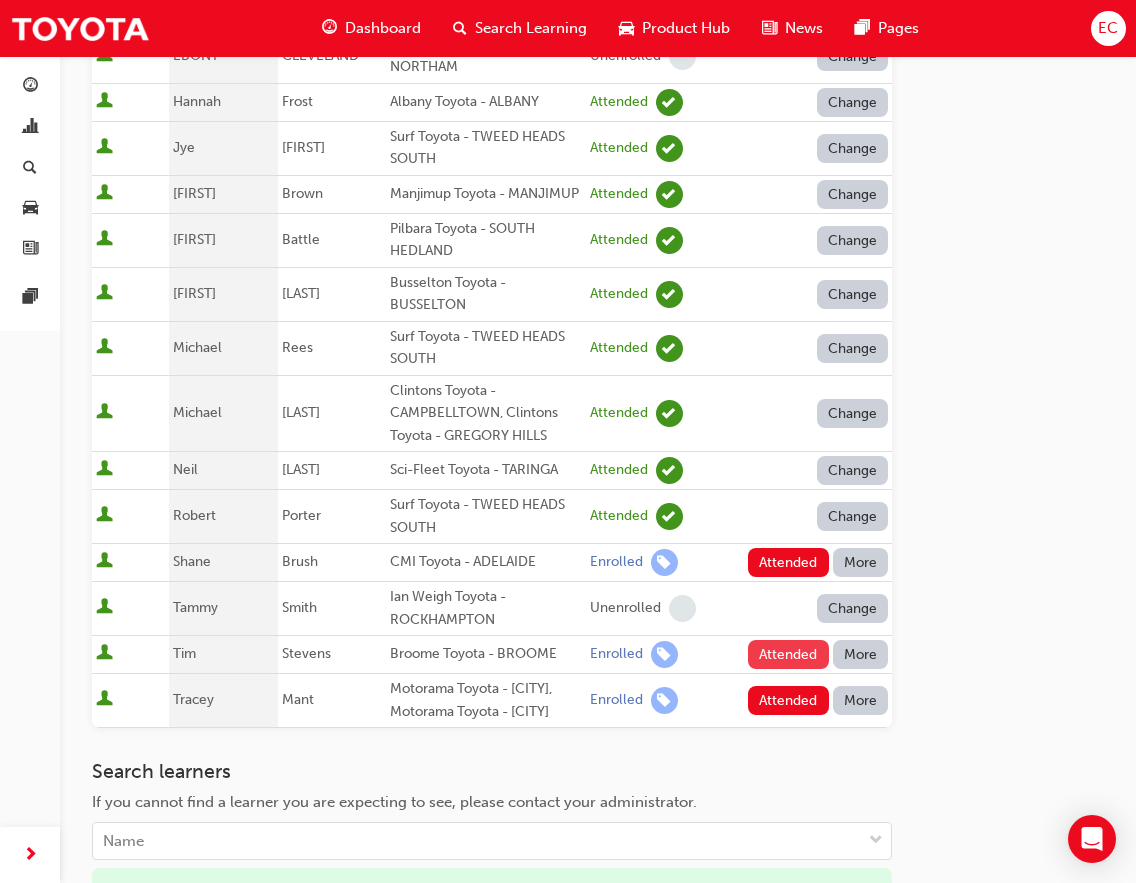click on "Attended" at bounding box center [788, 654] 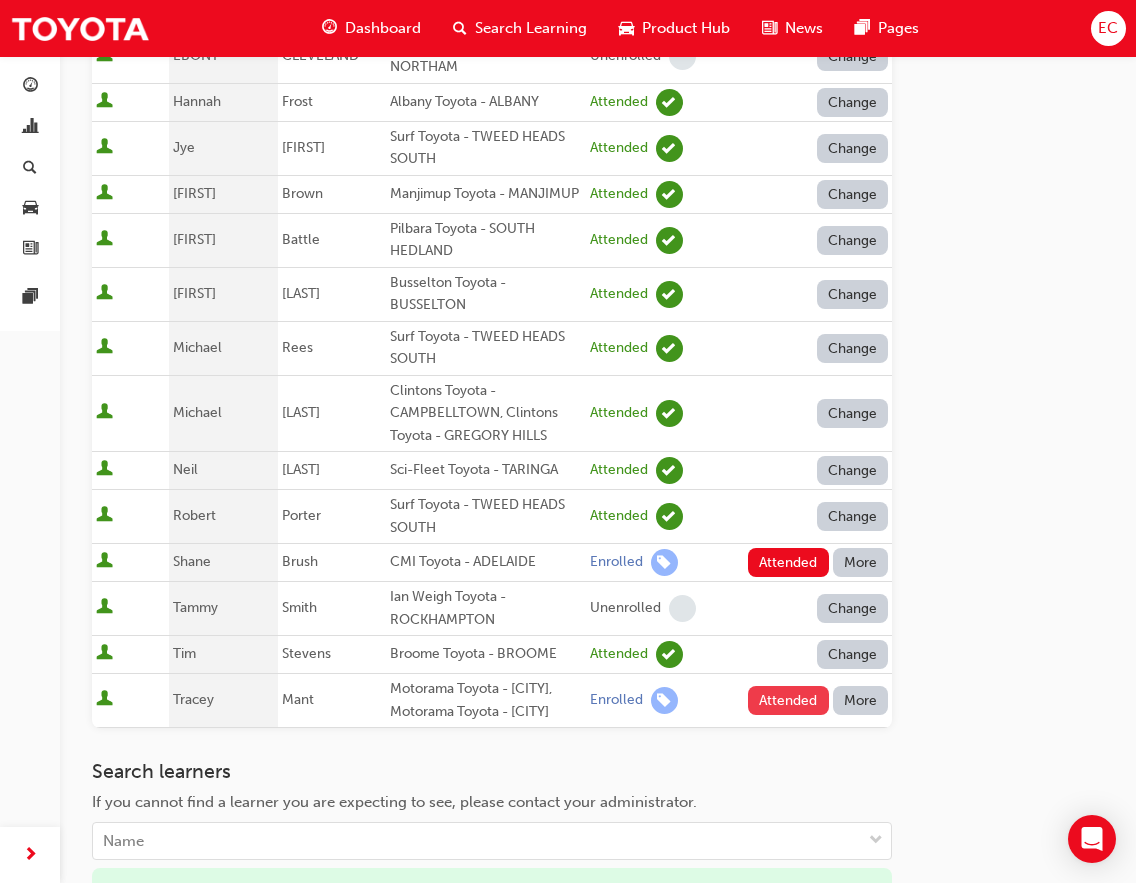 click on "Attended" at bounding box center (788, 700) 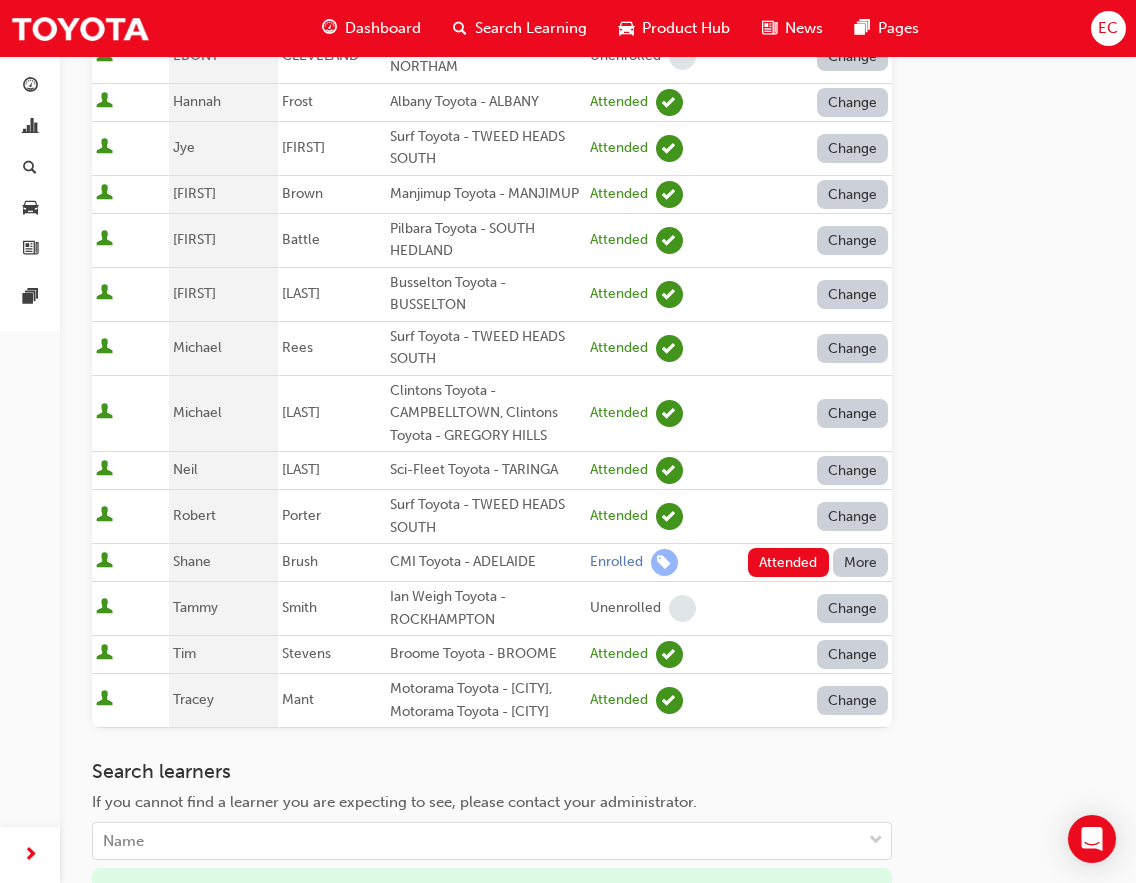 click on "More" at bounding box center [861, 562] 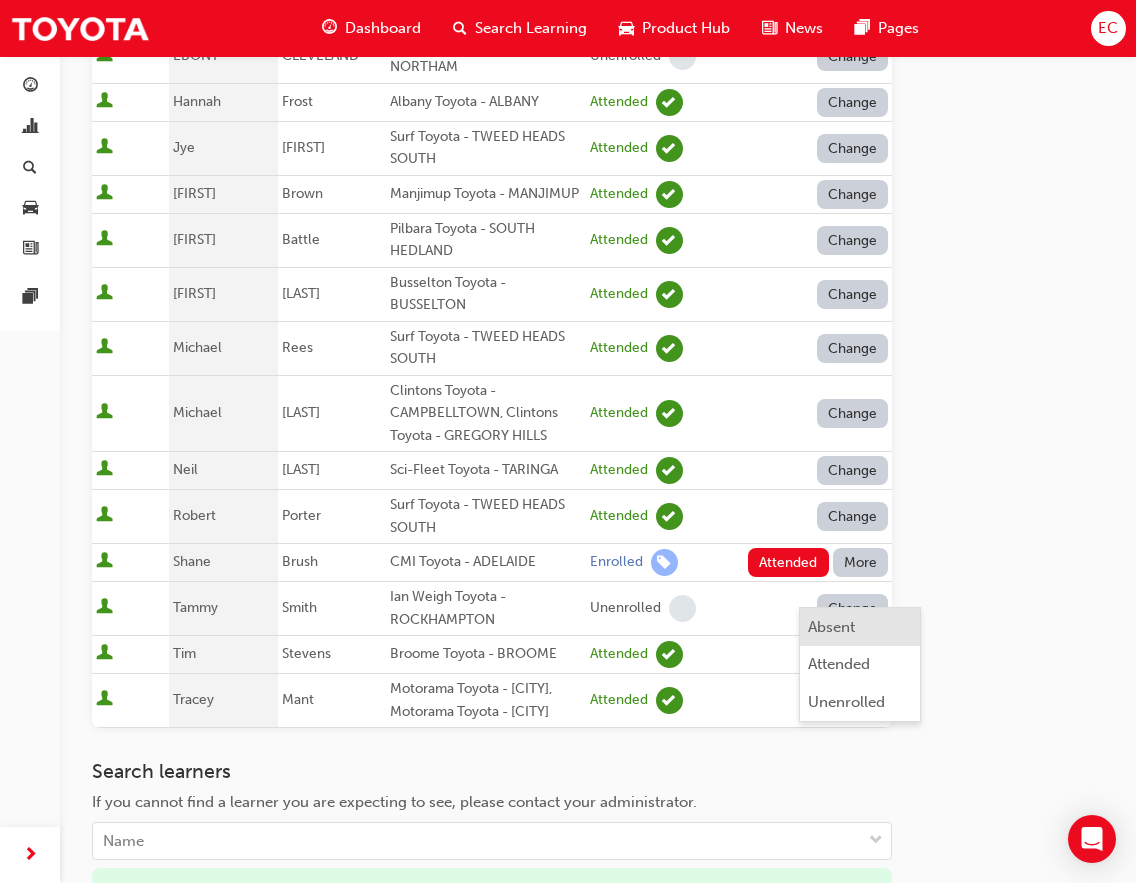 click on "Absent" at bounding box center (831, 627) 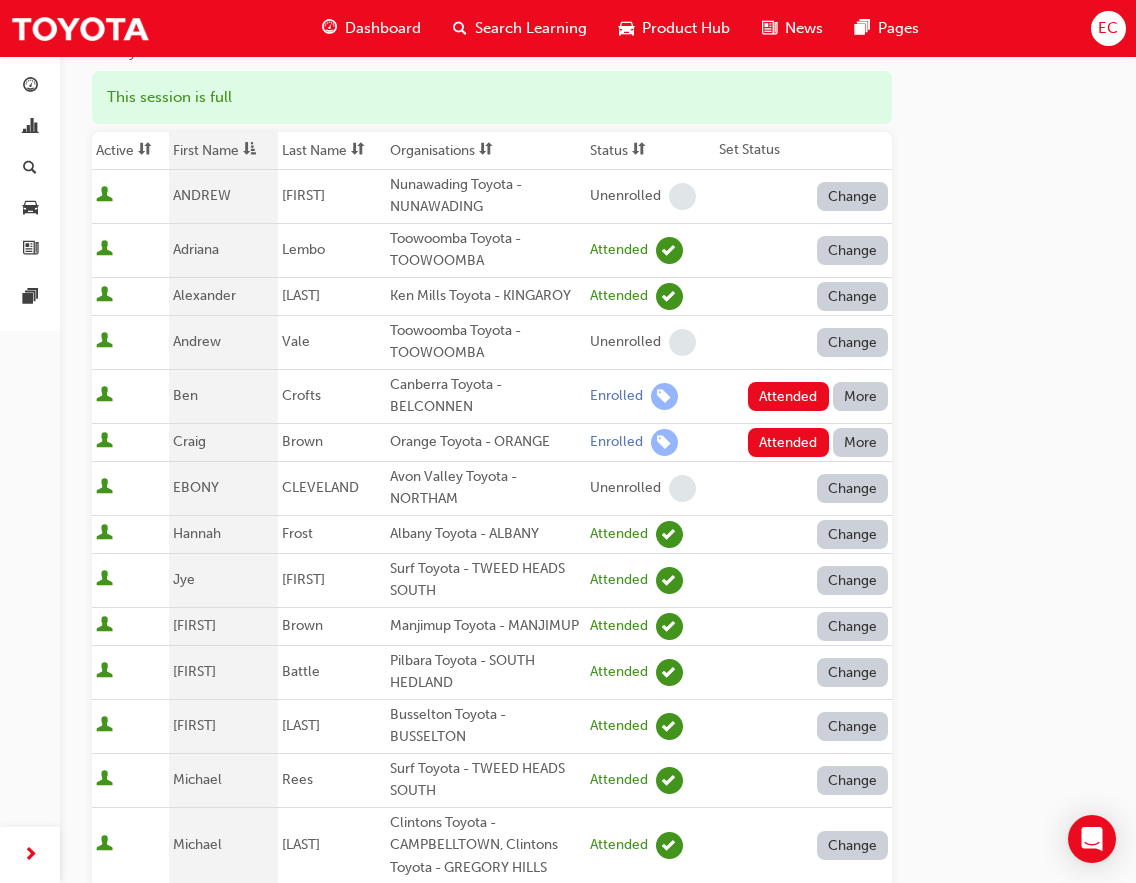 scroll, scrollTop: 223, scrollLeft: 0, axis: vertical 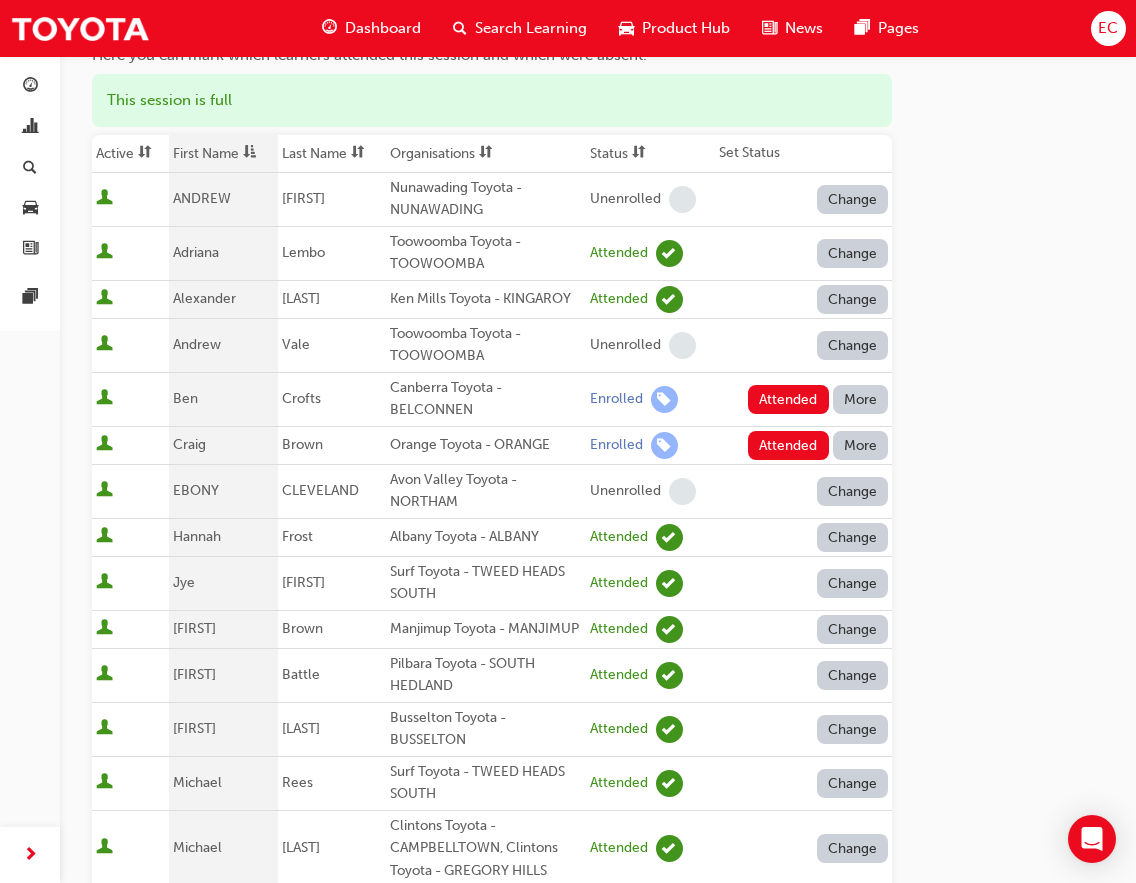 click on "More" at bounding box center (861, 445) 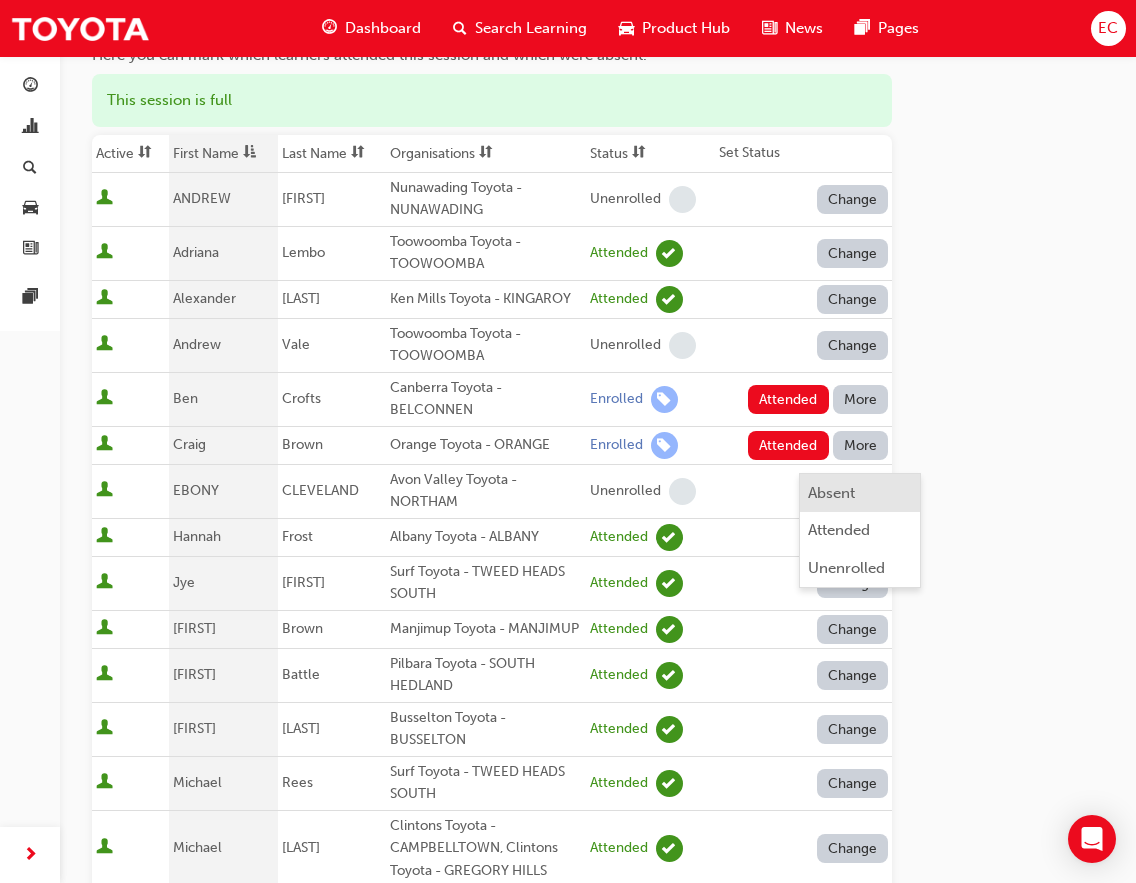 click on "Absent" at bounding box center [831, 493] 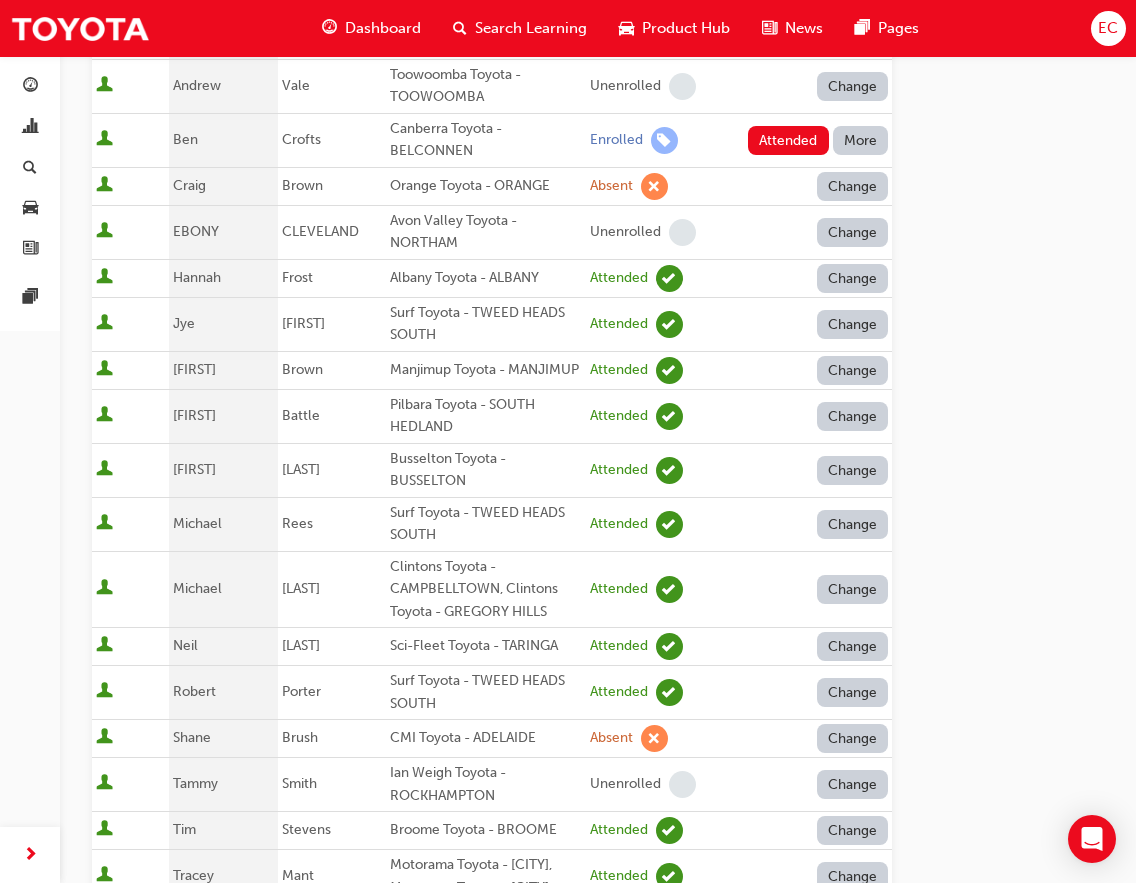 scroll, scrollTop: 0, scrollLeft: 0, axis: both 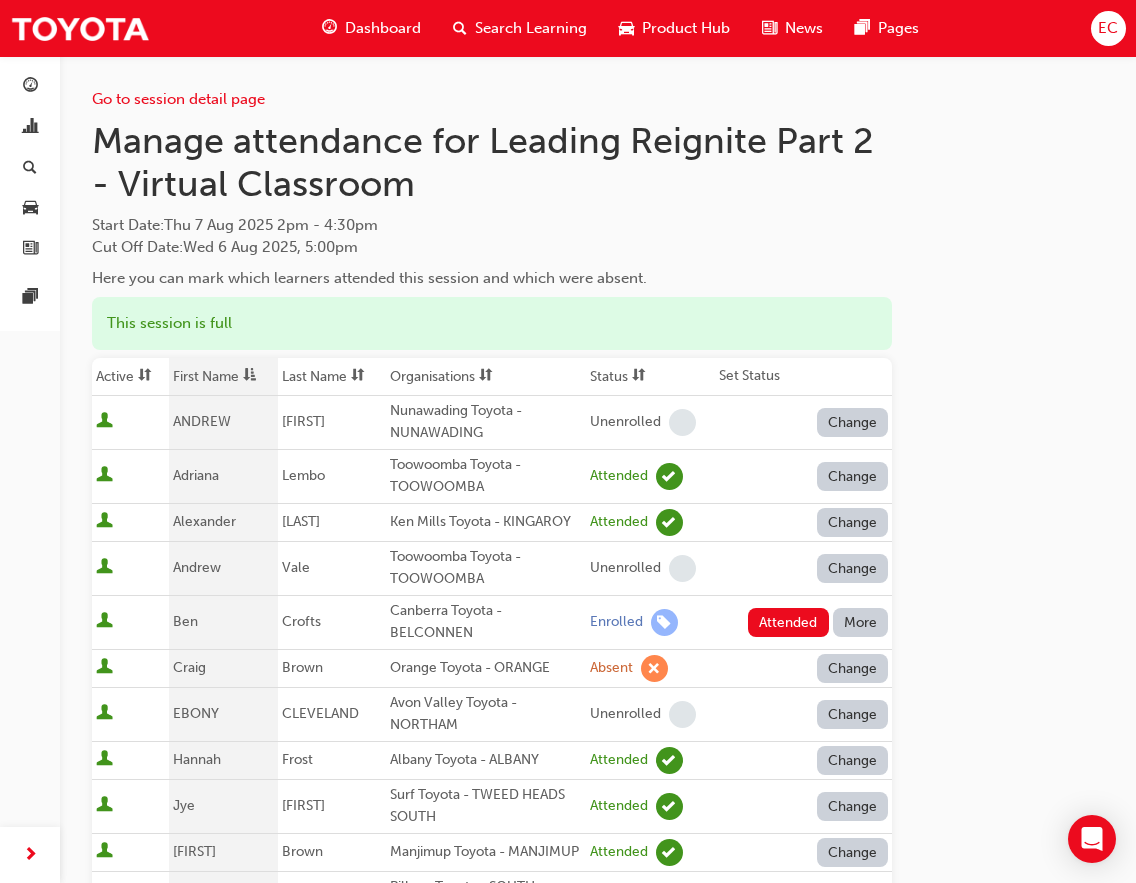 click at bounding box center [639, 376] 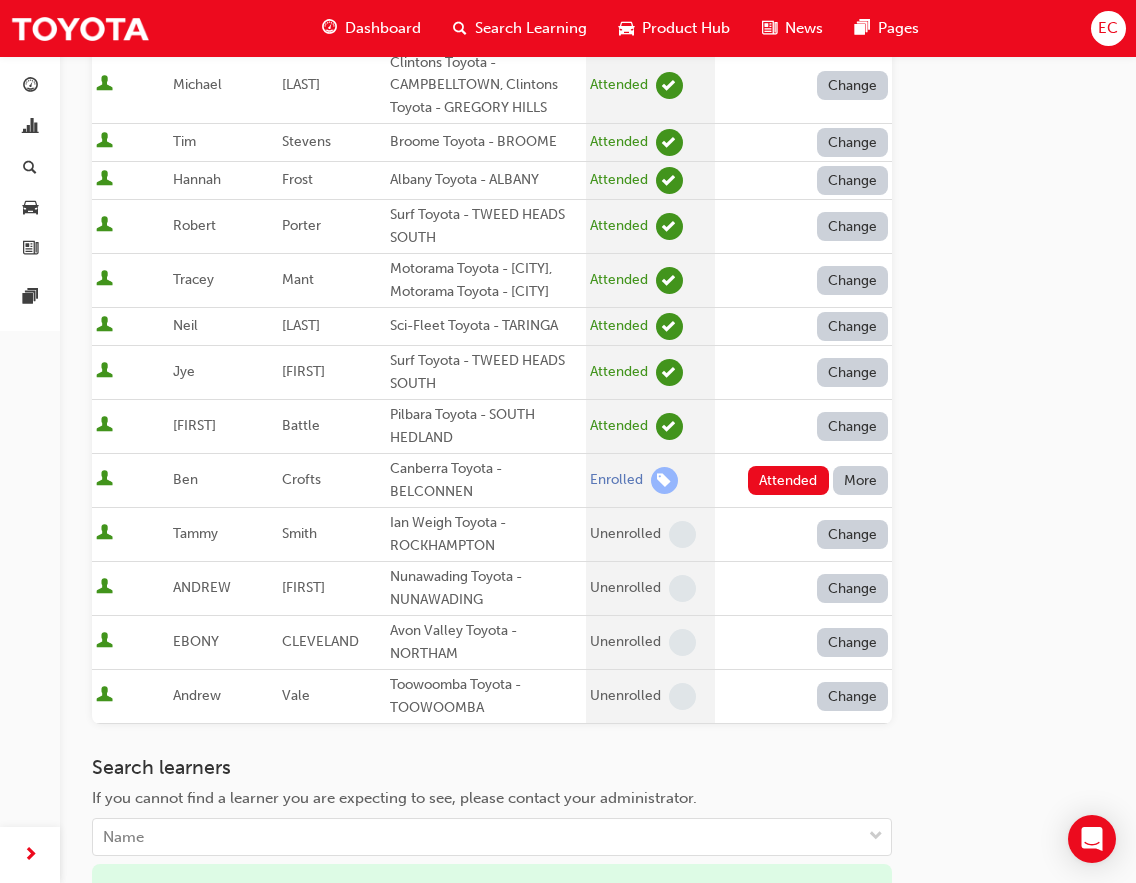 scroll, scrollTop: 1089, scrollLeft: 0, axis: vertical 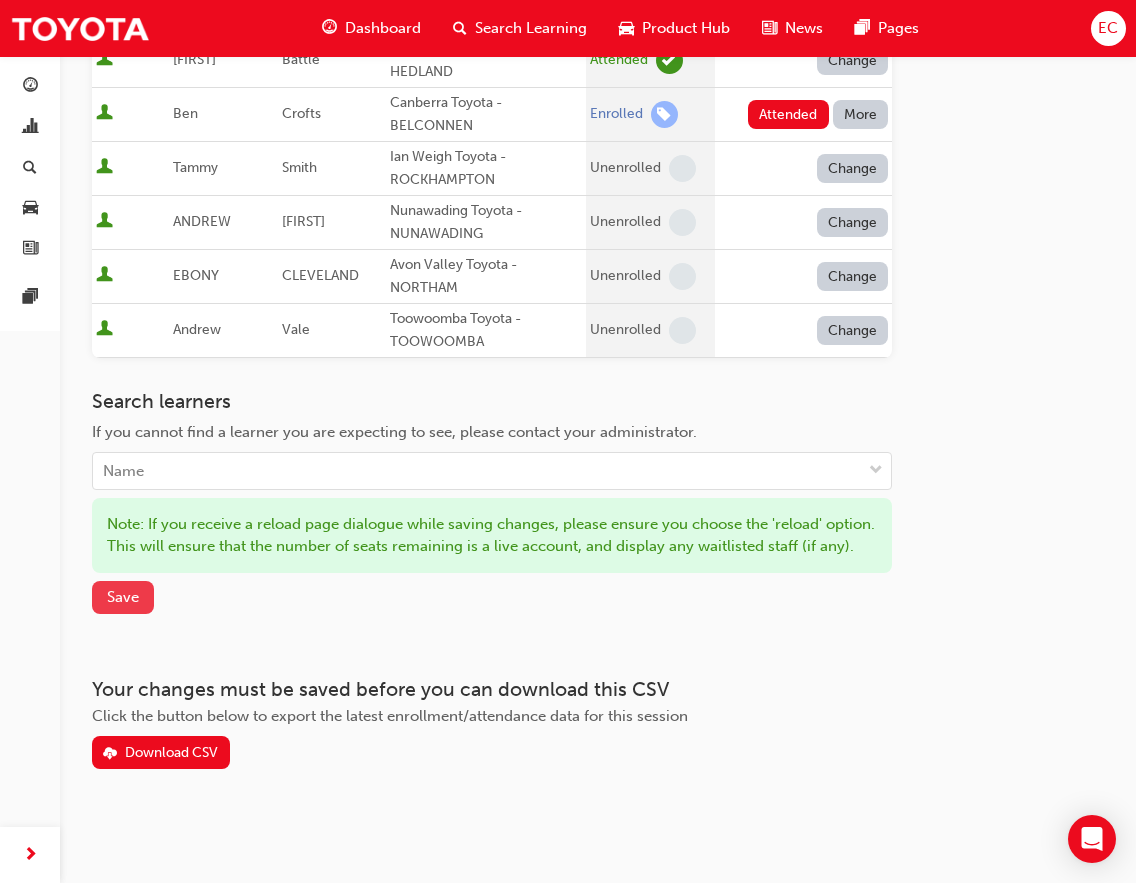 click on "Save" at bounding box center [123, 597] 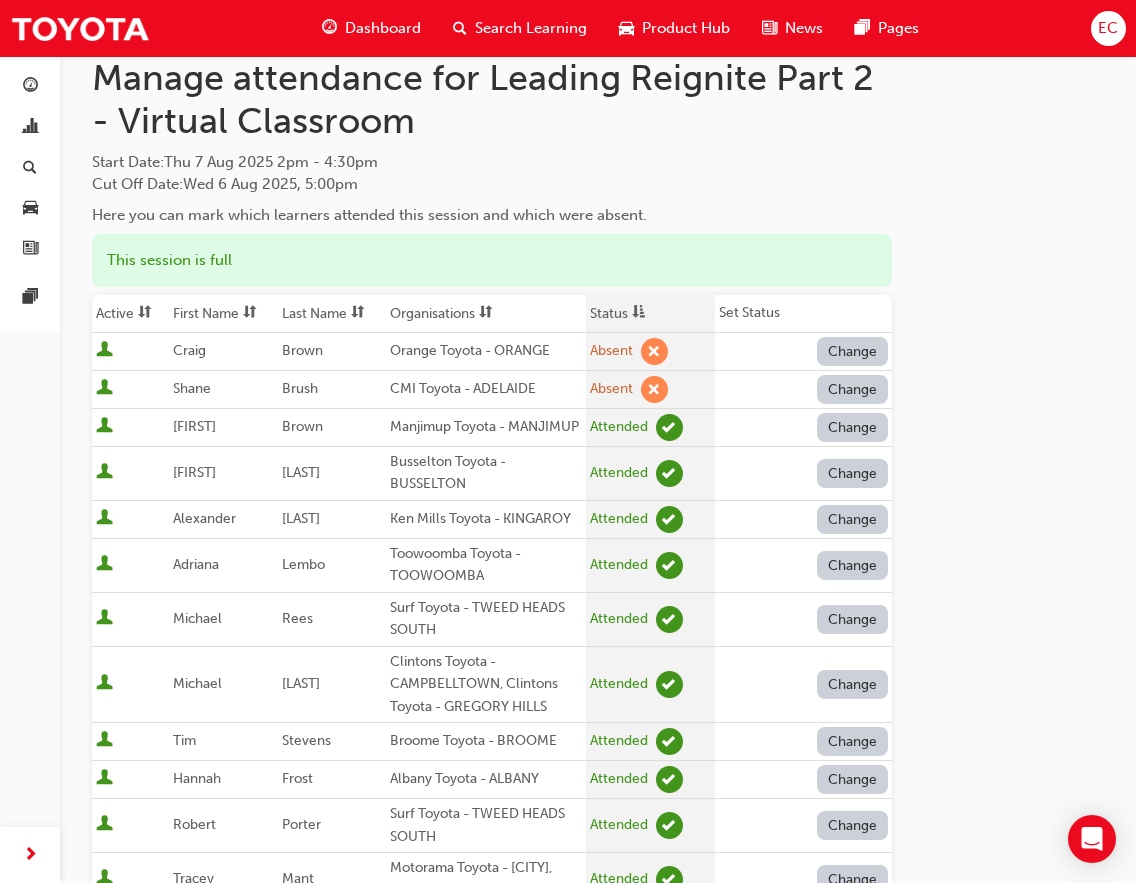 scroll, scrollTop: 0, scrollLeft: 0, axis: both 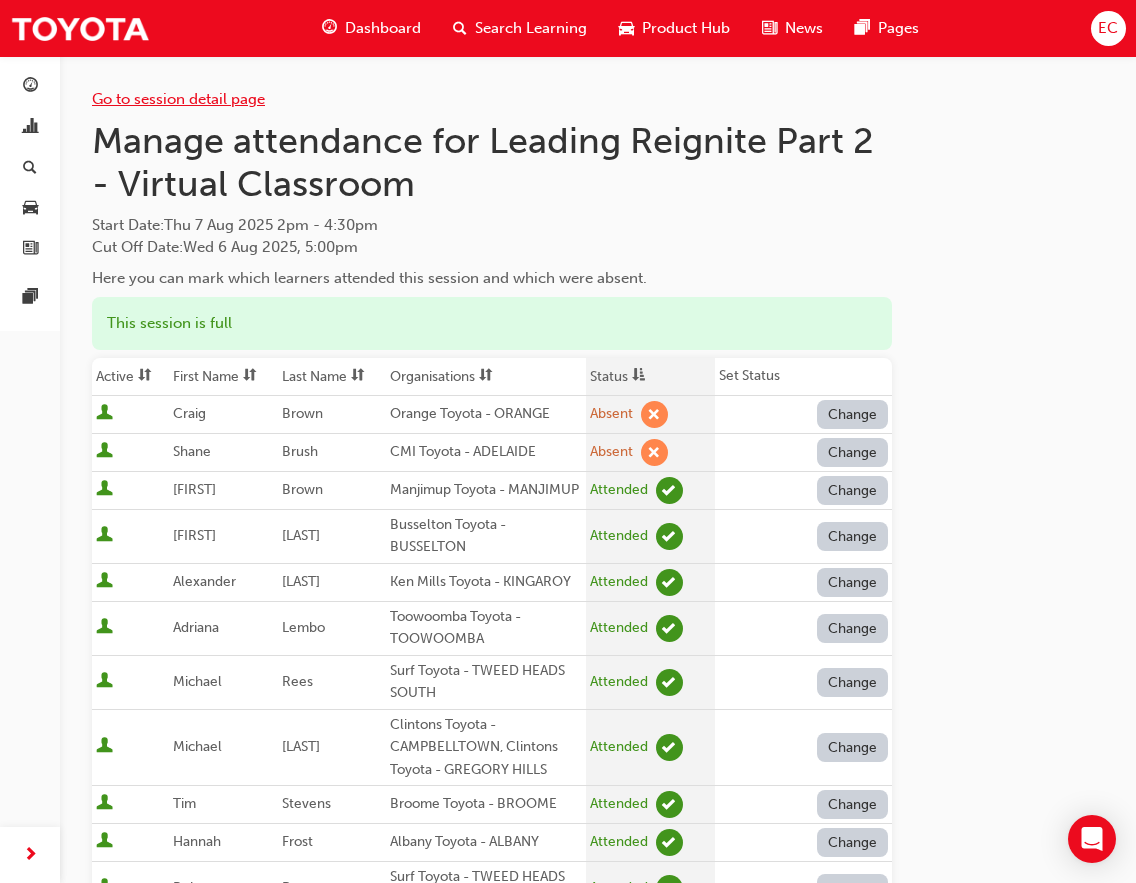 click on "Go to session detail page" at bounding box center [178, 99] 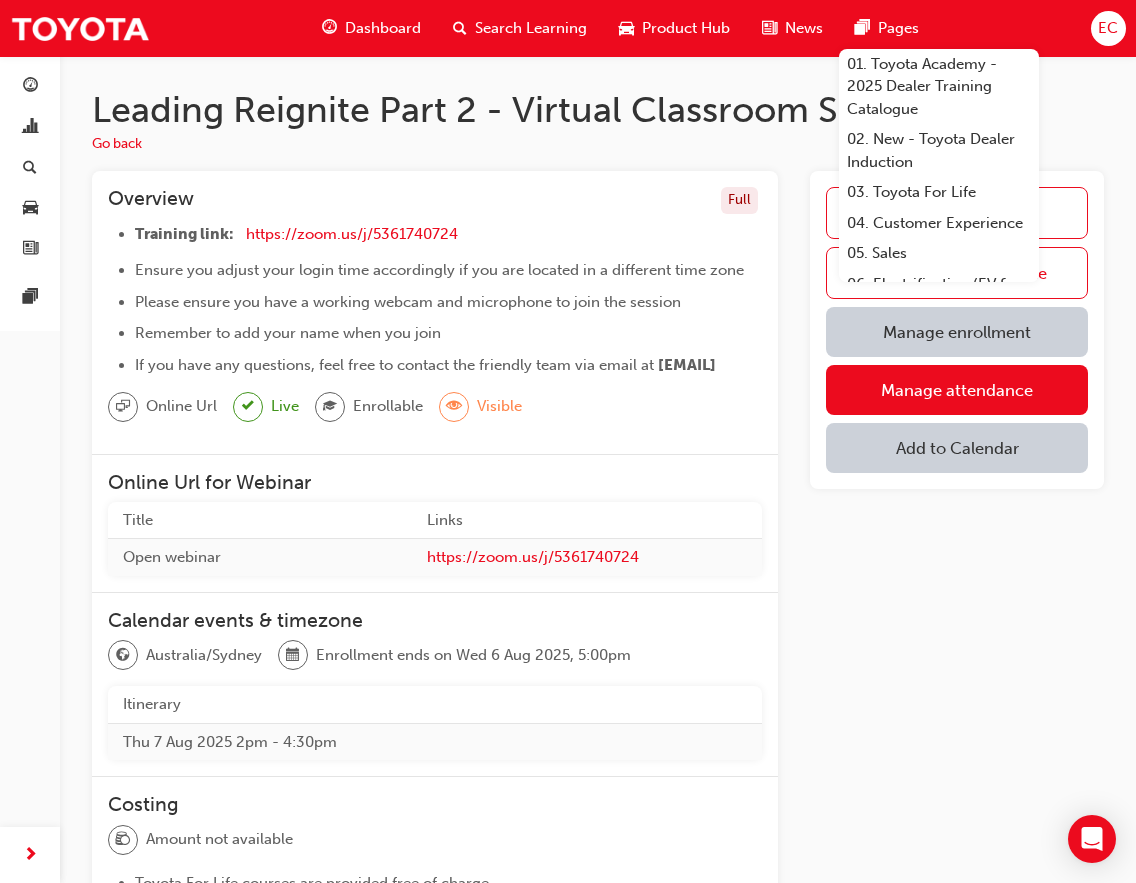 click on "Create session Go to learning resource Manage enrollment Manage attendance Add to Calendar" at bounding box center (957, 726) 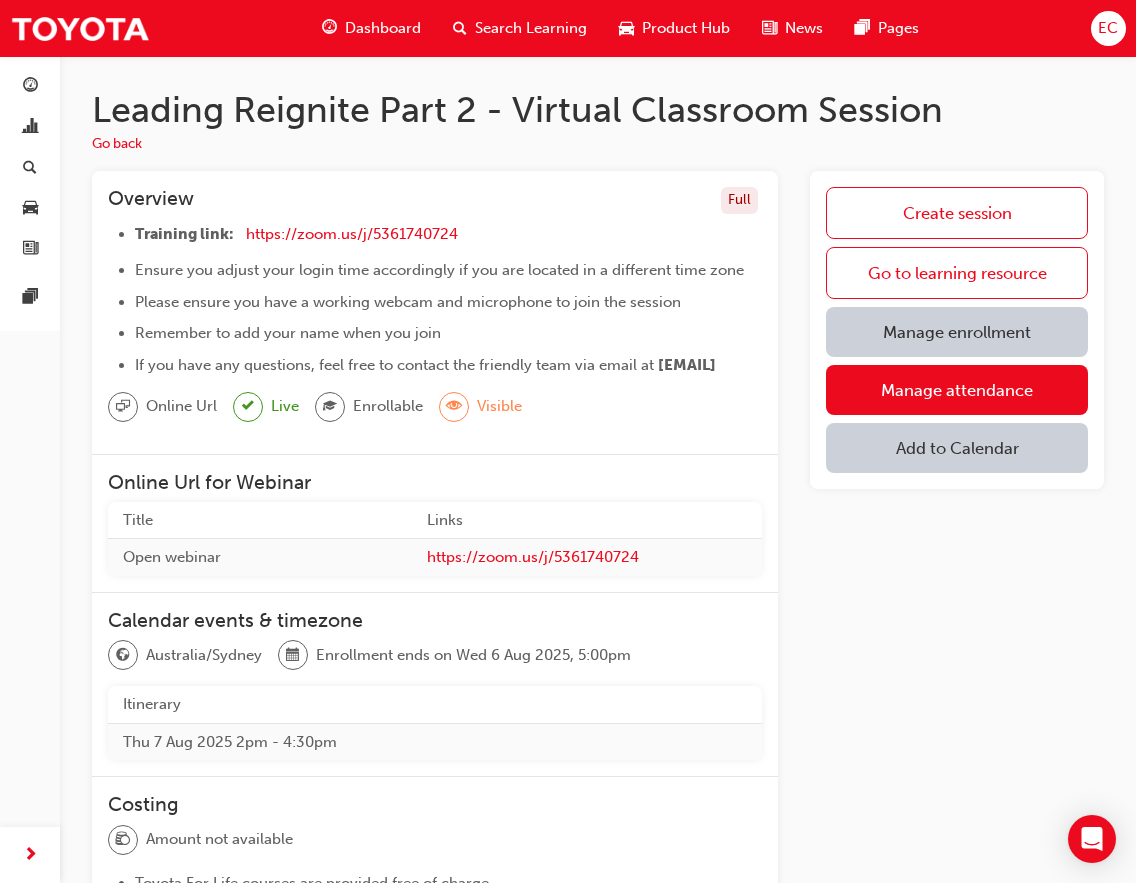 scroll, scrollTop: 4, scrollLeft: 0, axis: vertical 